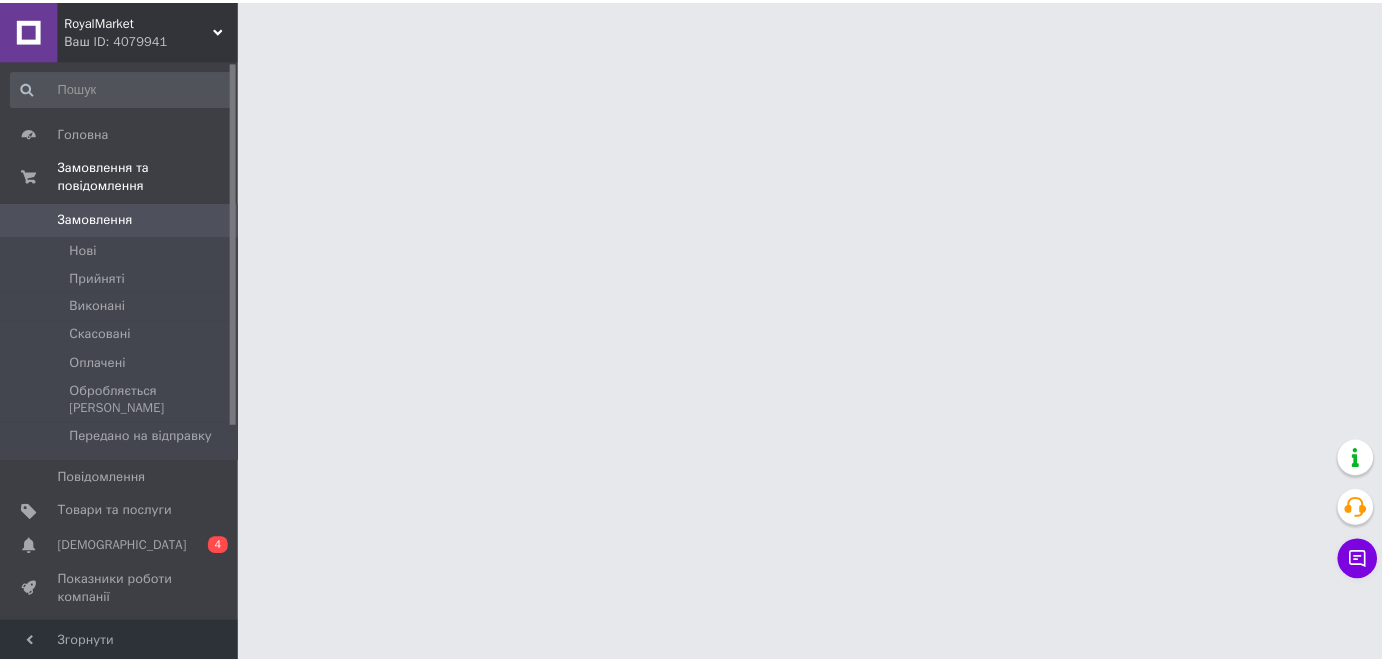 scroll, scrollTop: 0, scrollLeft: 0, axis: both 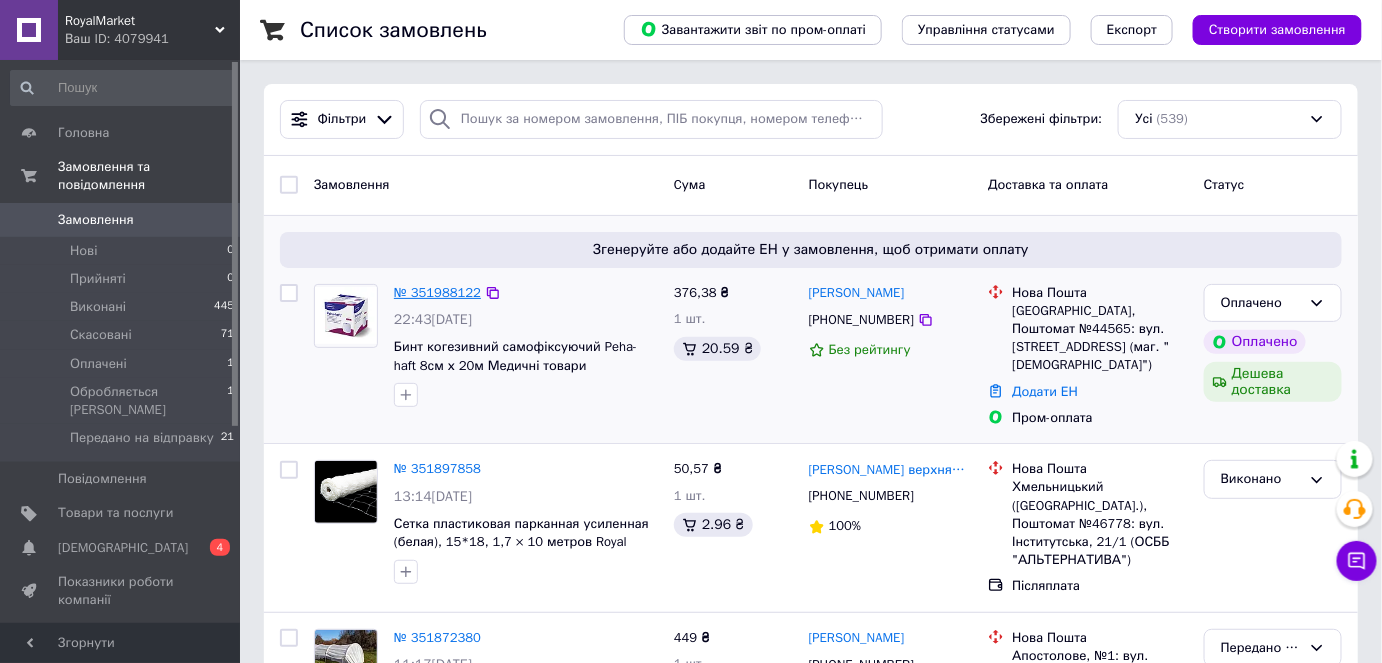click on "№ 351988122" at bounding box center [437, 292] 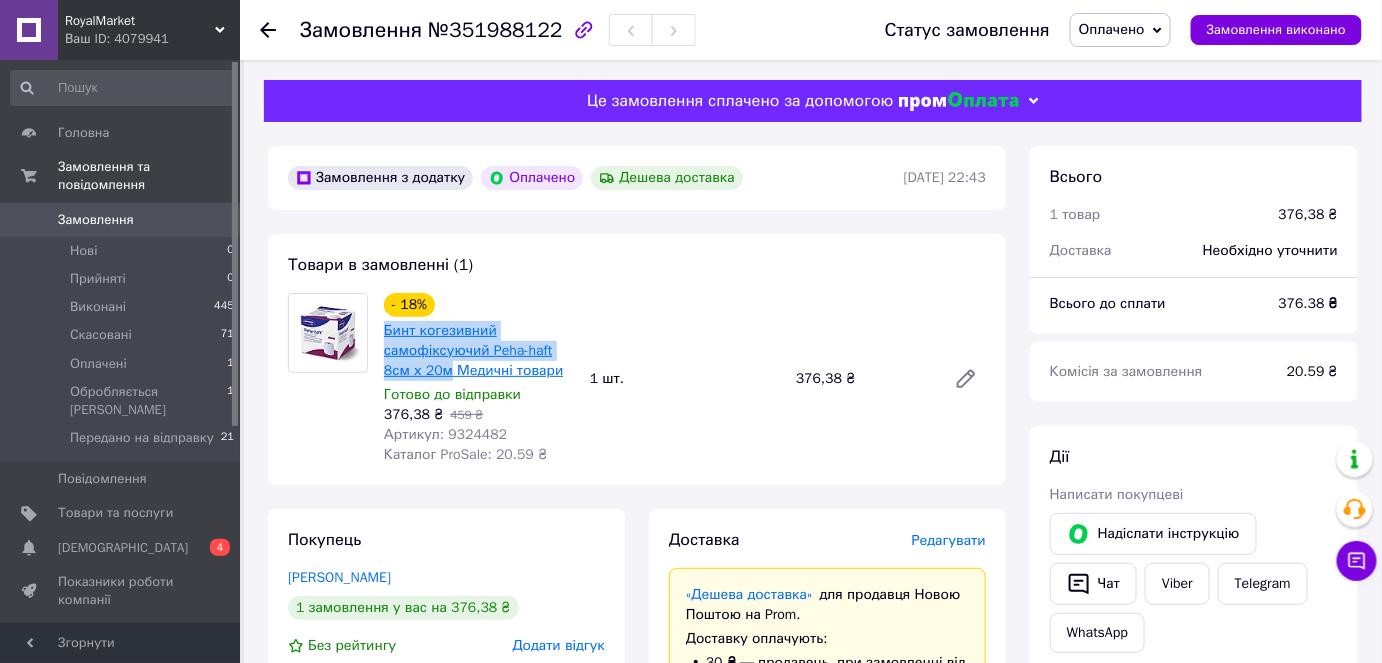 drag, startPoint x: 382, startPoint y: 328, endPoint x: 447, endPoint y: 371, distance: 77.93587 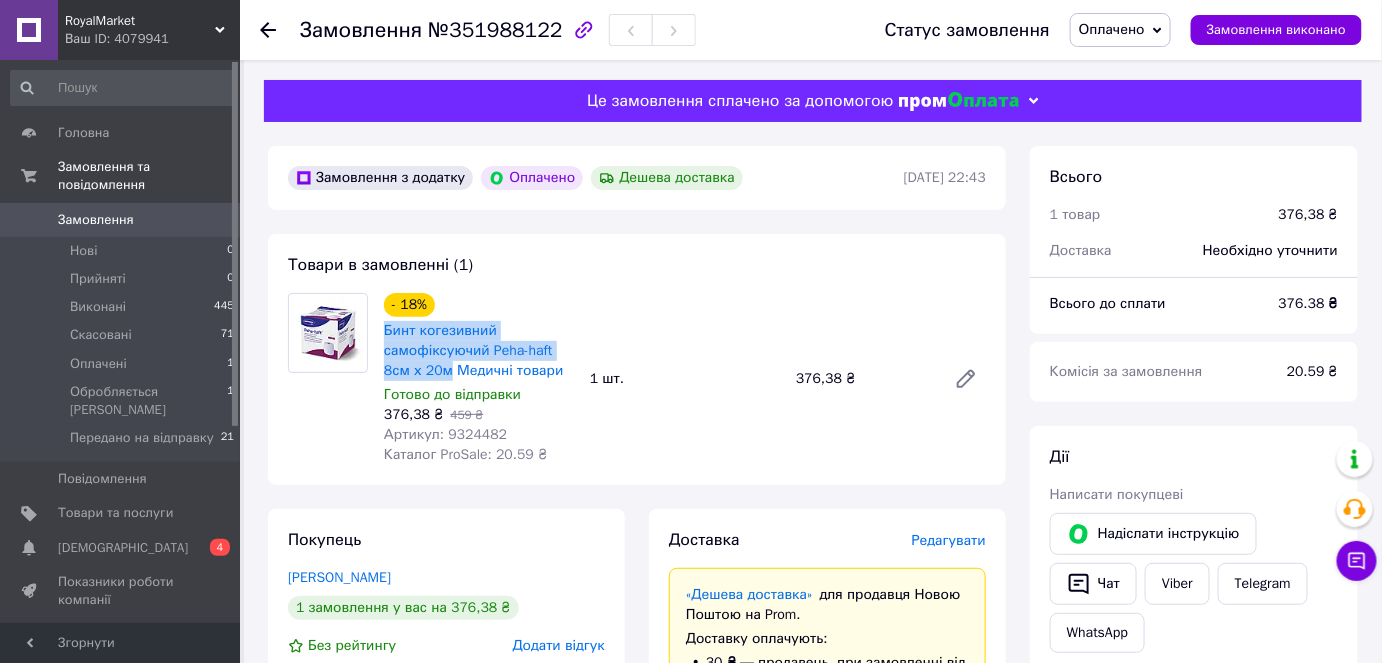 click on "Замовлення" at bounding box center [96, 220] 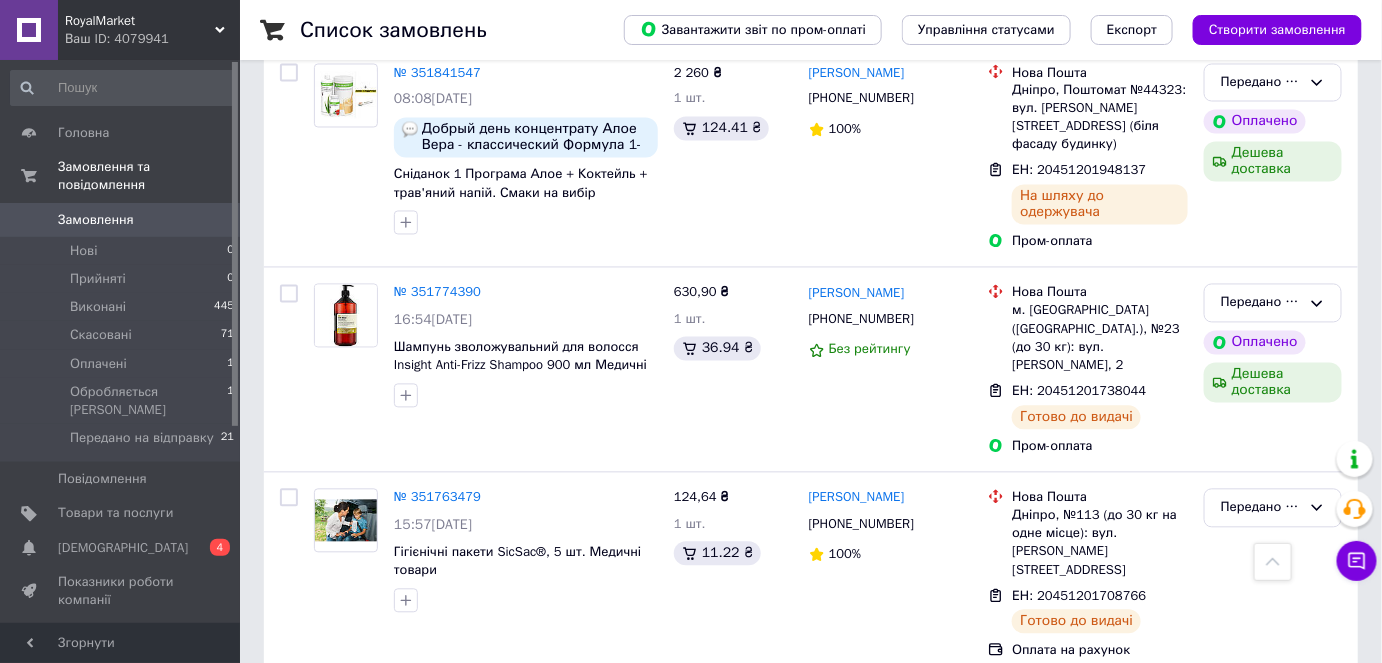 scroll, scrollTop: 1181, scrollLeft: 0, axis: vertical 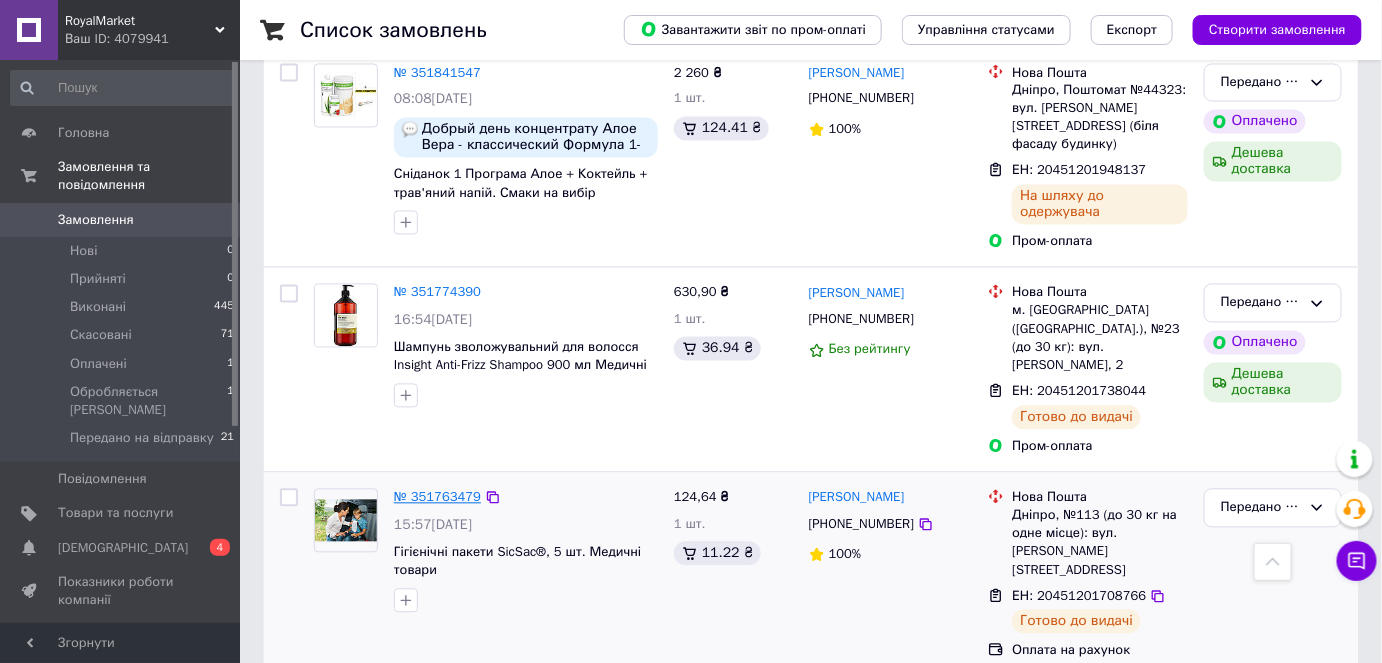 click on "№ 351763479" at bounding box center (437, 497) 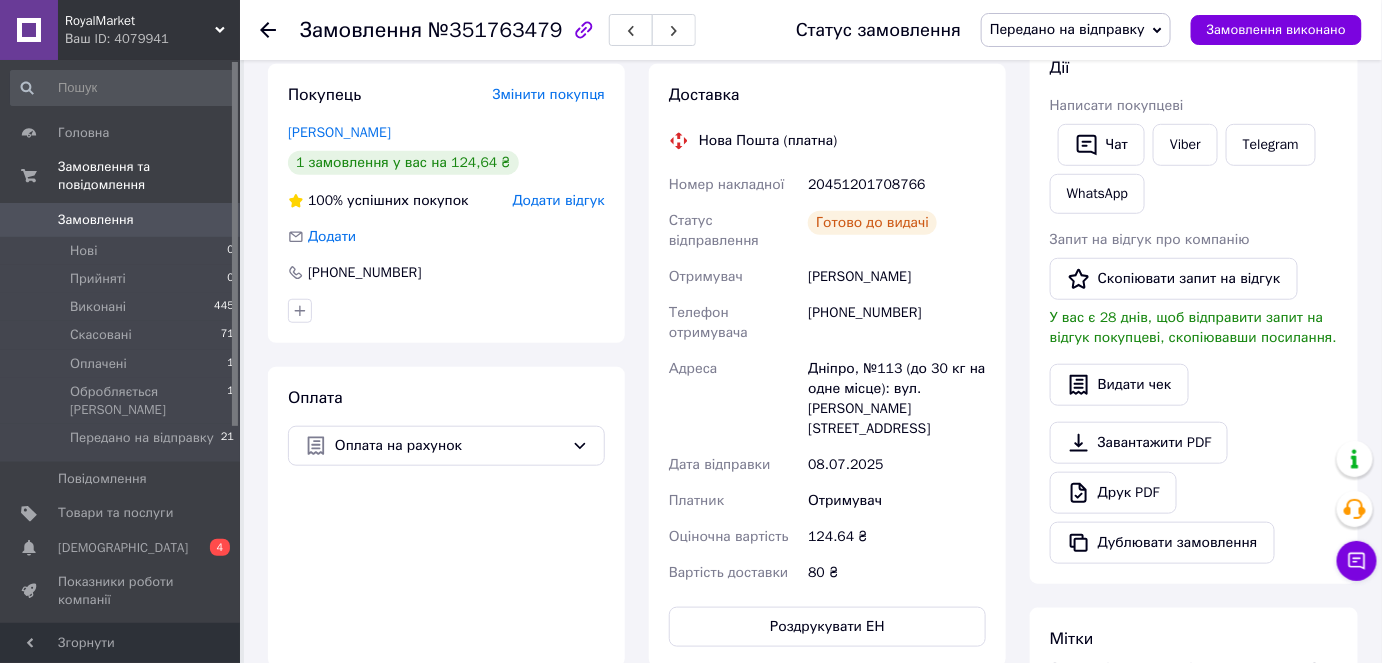 scroll, scrollTop: 0, scrollLeft: 0, axis: both 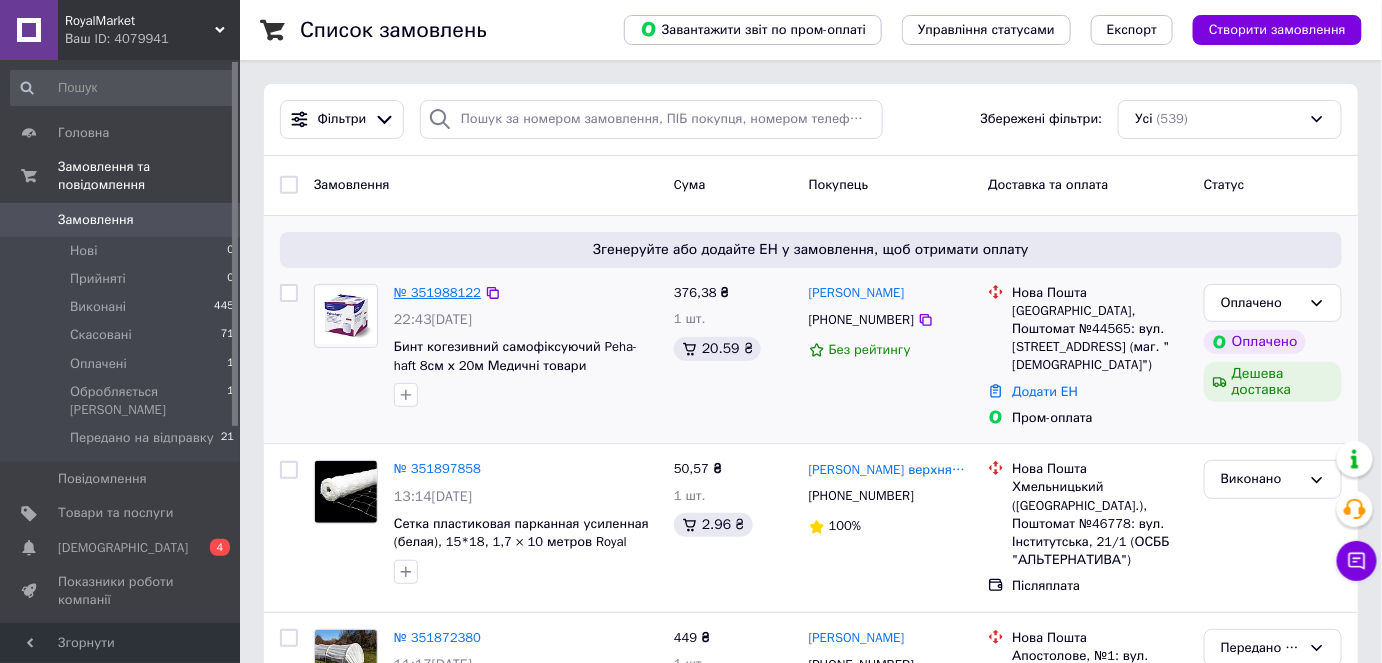 click on "№ 351988122" at bounding box center [437, 292] 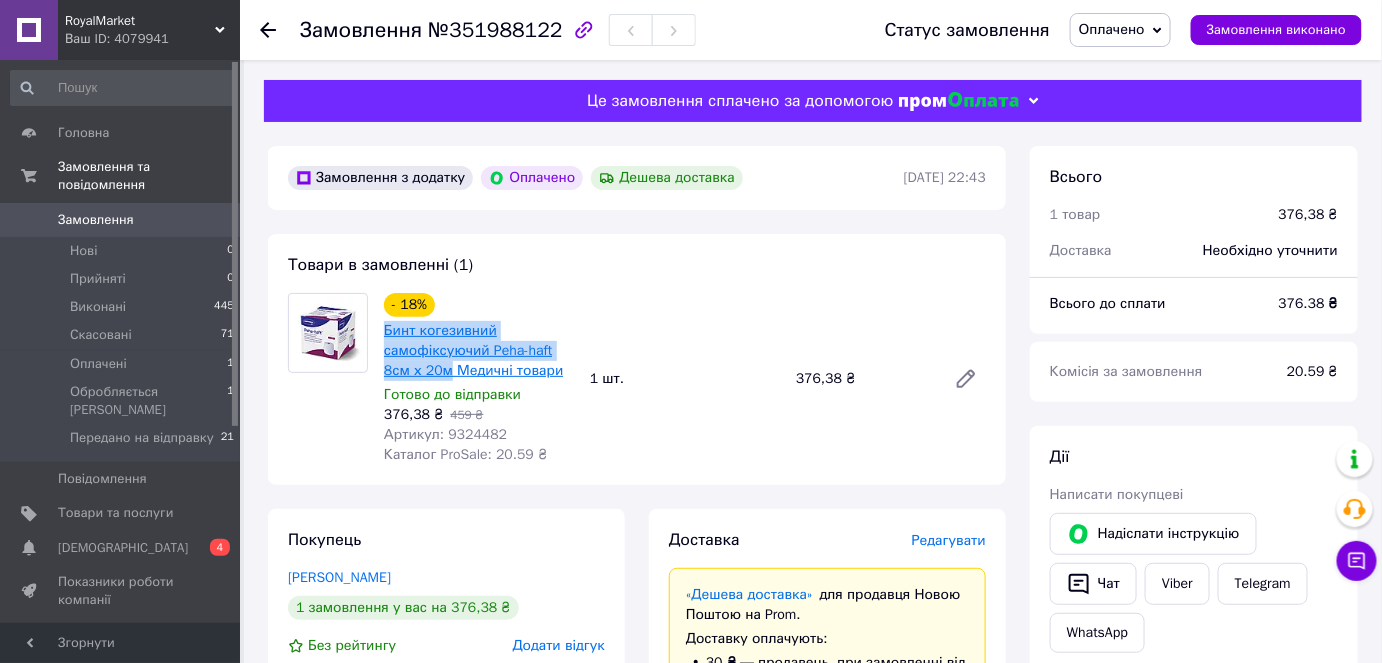 drag, startPoint x: 381, startPoint y: 331, endPoint x: 445, endPoint y: 379, distance: 80 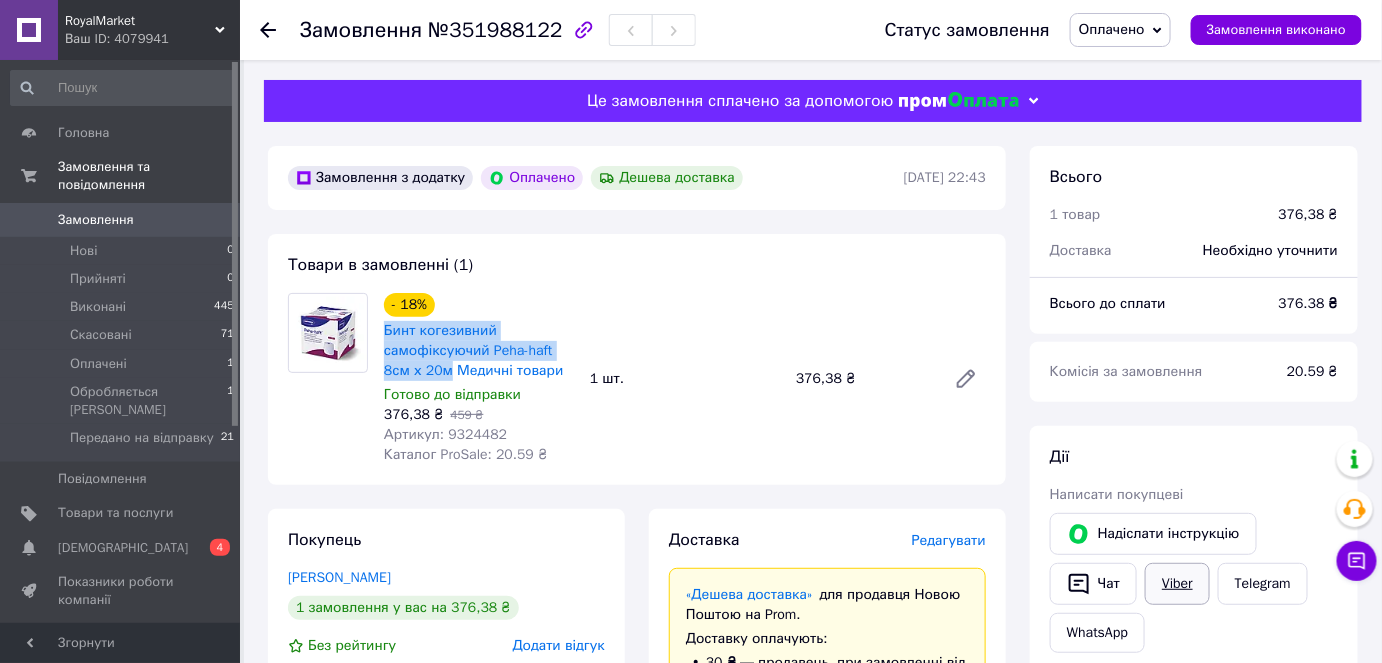 click on "Viber" at bounding box center (1177, 584) 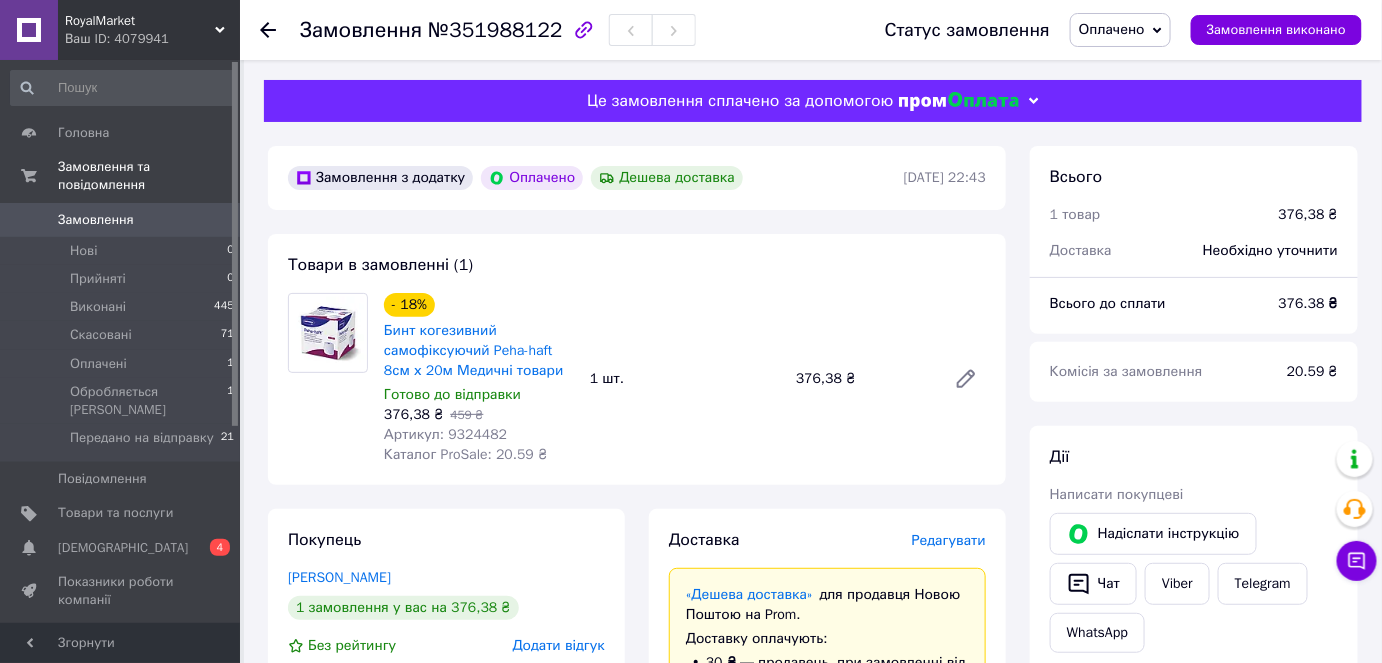 click on "Замовлення з додатку Оплачено Дешева доставка 09.07.2025 | 22:43 Товари в замовленні (1) - 18% Бинт когезивний самофіксуючий Peha-haft 8см х 20м Медичні товари Готово до відправки 376,38 ₴   459 ₴ Артикул: 9324482 Каталог ProSale: 20.59 ₴  1 шт. 376,38 ₴ Покупець Гордієнко Богдана 1 замовлення у вас на 376,38 ₴ Без рейтингу   Додати відгук +380997696016 Оплата Оплачено Пром-оплата Кошти будуть зараховані на розрахунковий рахунок [FC_Acquiring] Prom marketplace Рябініна Ксенія Михайлівна (Активирован) Доставка Редагувати «Дешева доставка»   для продавця Новою Поштою на Prom. Доставку оплачують: 30 ₴   — продавець" at bounding box center (637, 906) 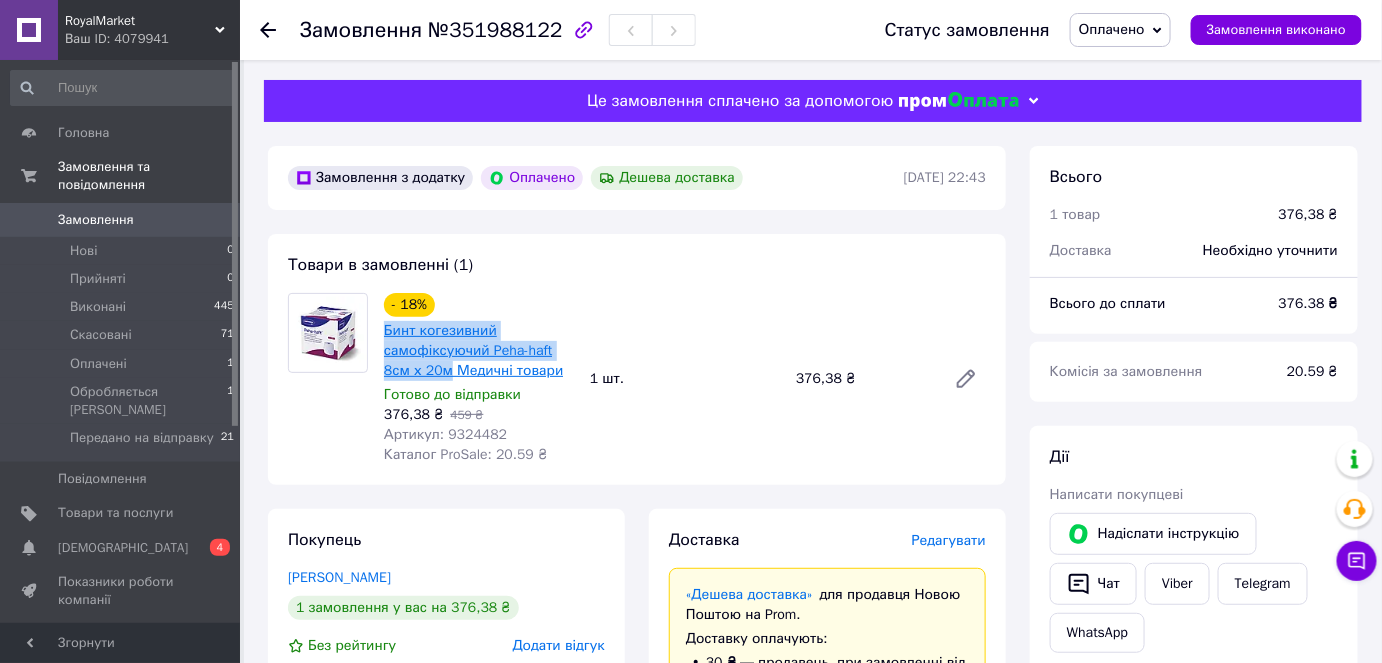drag, startPoint x: 379, startPoint y: 328, endPoint x: 447, endPoint y: 373, distance: 81.5414 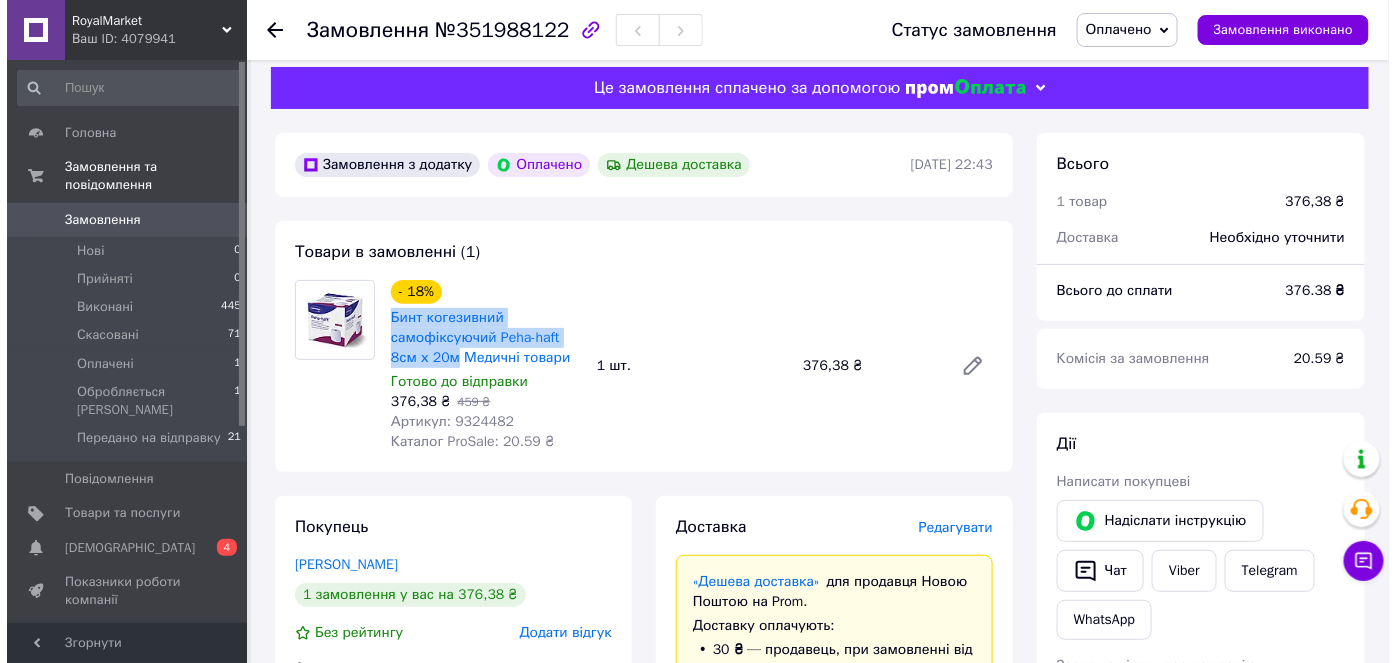 scroll, scrollTop: 272, scrollLeft: 0, axis: vertical 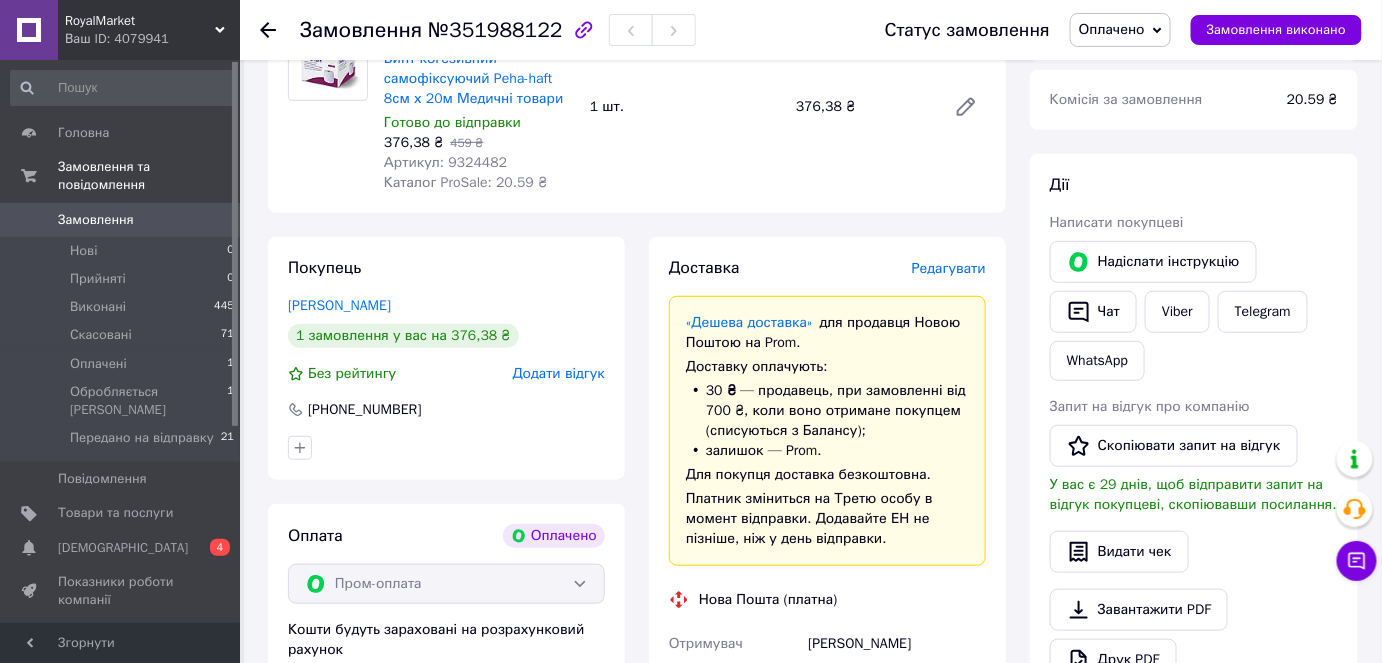 click on "Редагувати" at bounding box center (949, 268) 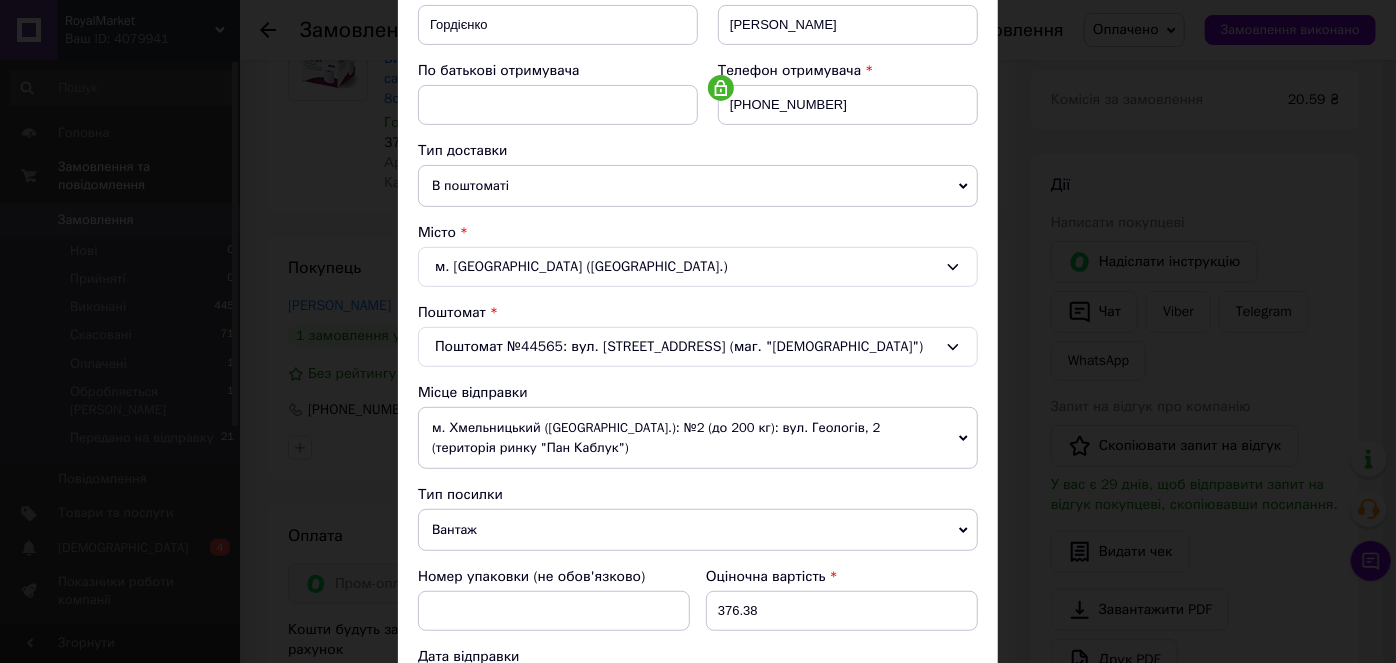 scroll, scrollTop: 363, scrollLeft: 0, axis: vertical 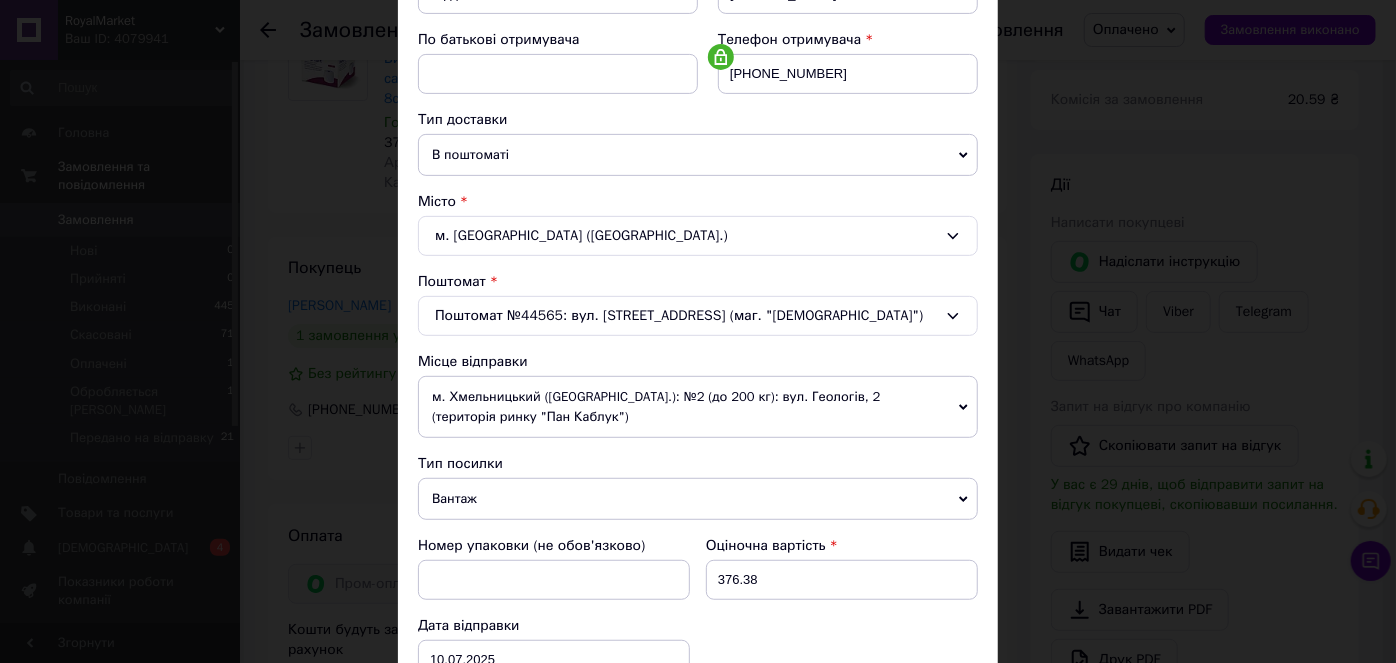 click on "м. Хмельницький (Хмельницька обл.): №2 (до 200 кг): вул. Геологів, 2 (територія ринку "Пан Каблук")" at bounding box center [698, 407] 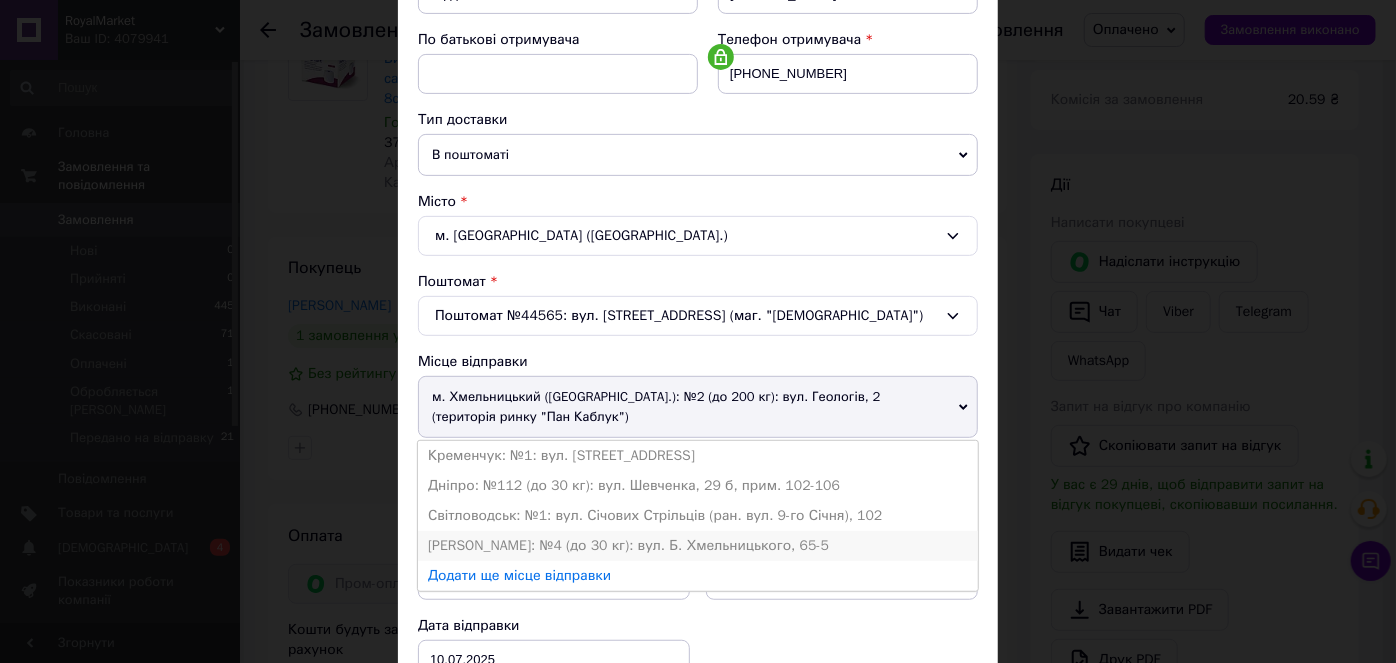 click on "Шептицький: №4 (до 30 кг): вул. Б. Хмельницького, 65-5" at bounding box center [698, 546] 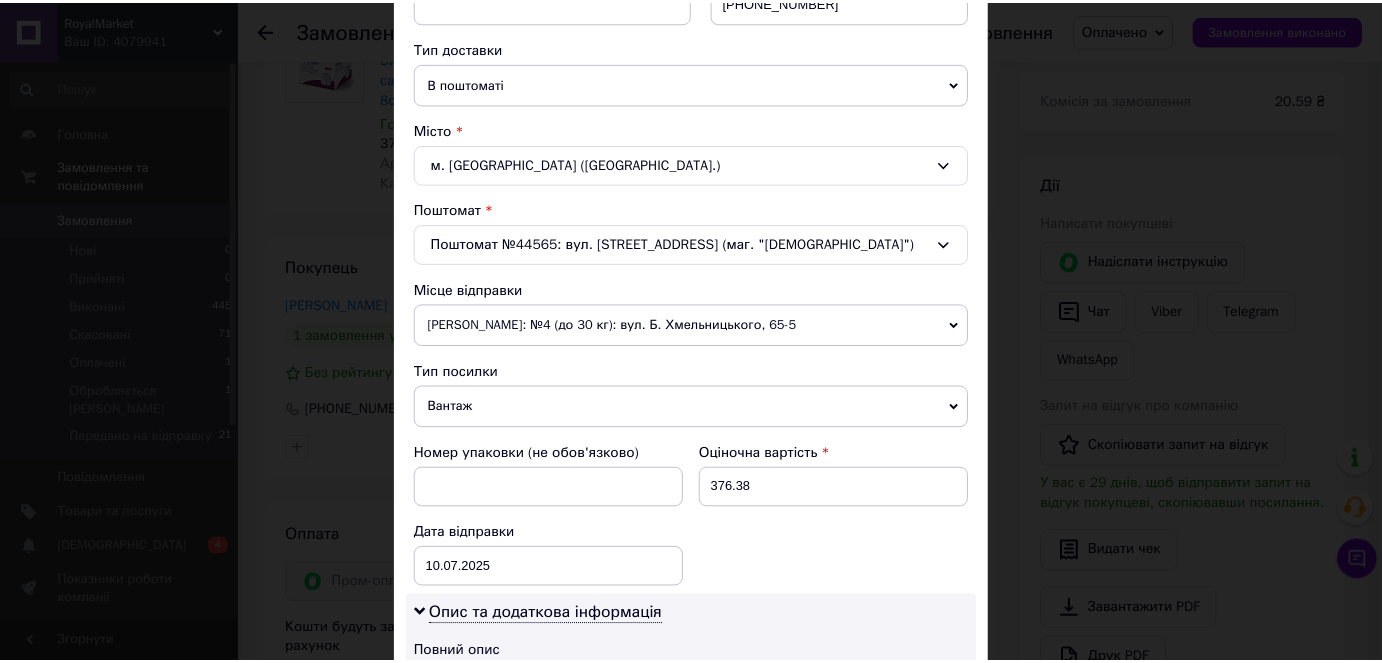 scroll, scrollTop: 818, scrollLeft: 0, axis: vertical 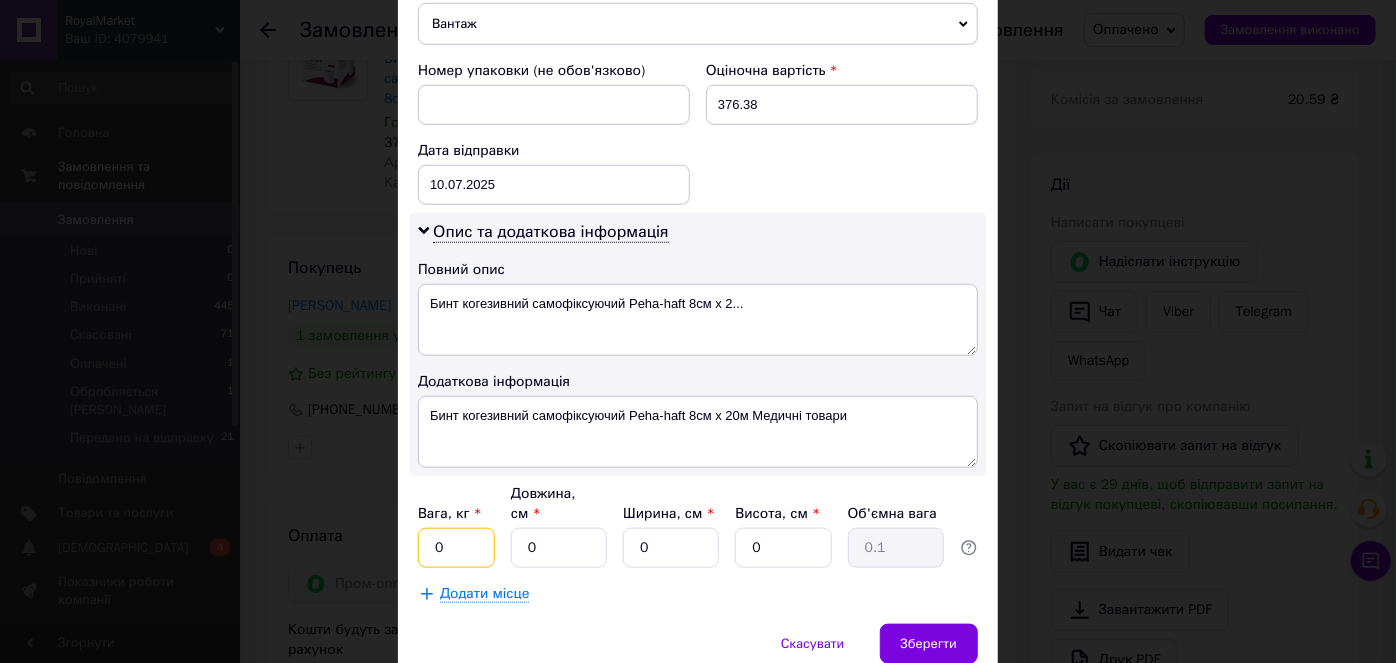 click on "0" at bounding box center (456, 548) 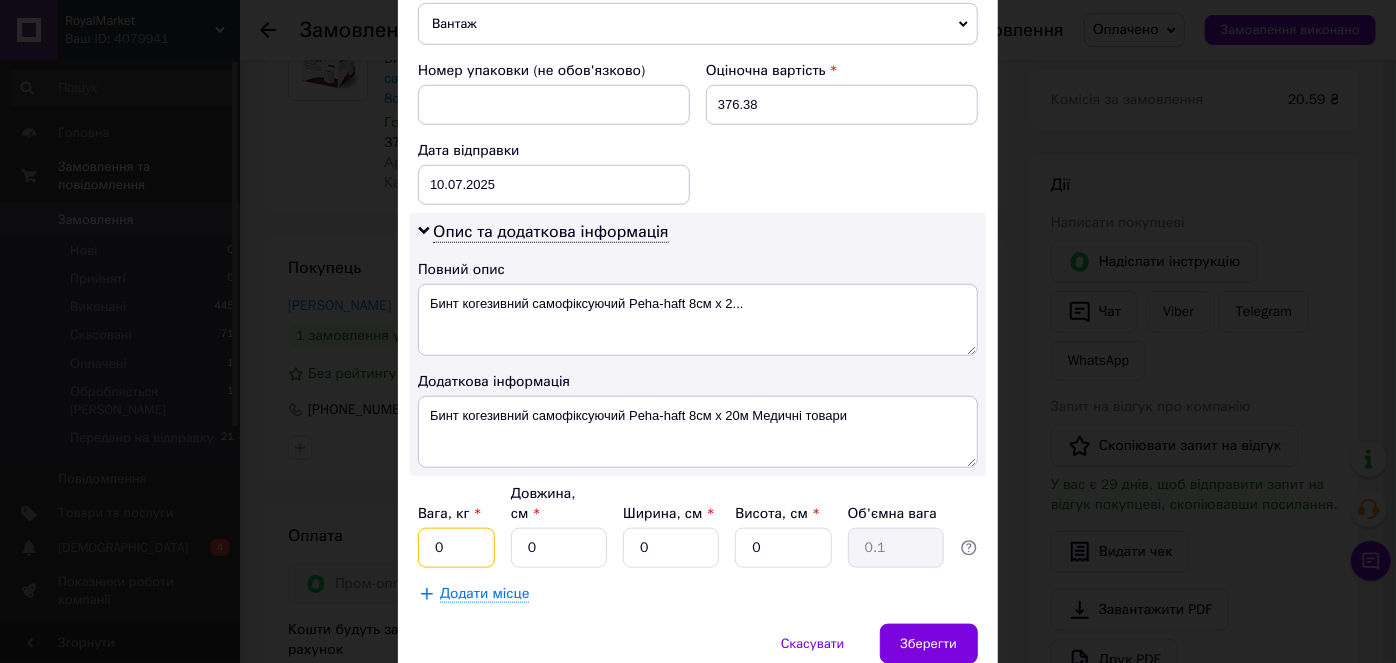 type on "0.5" 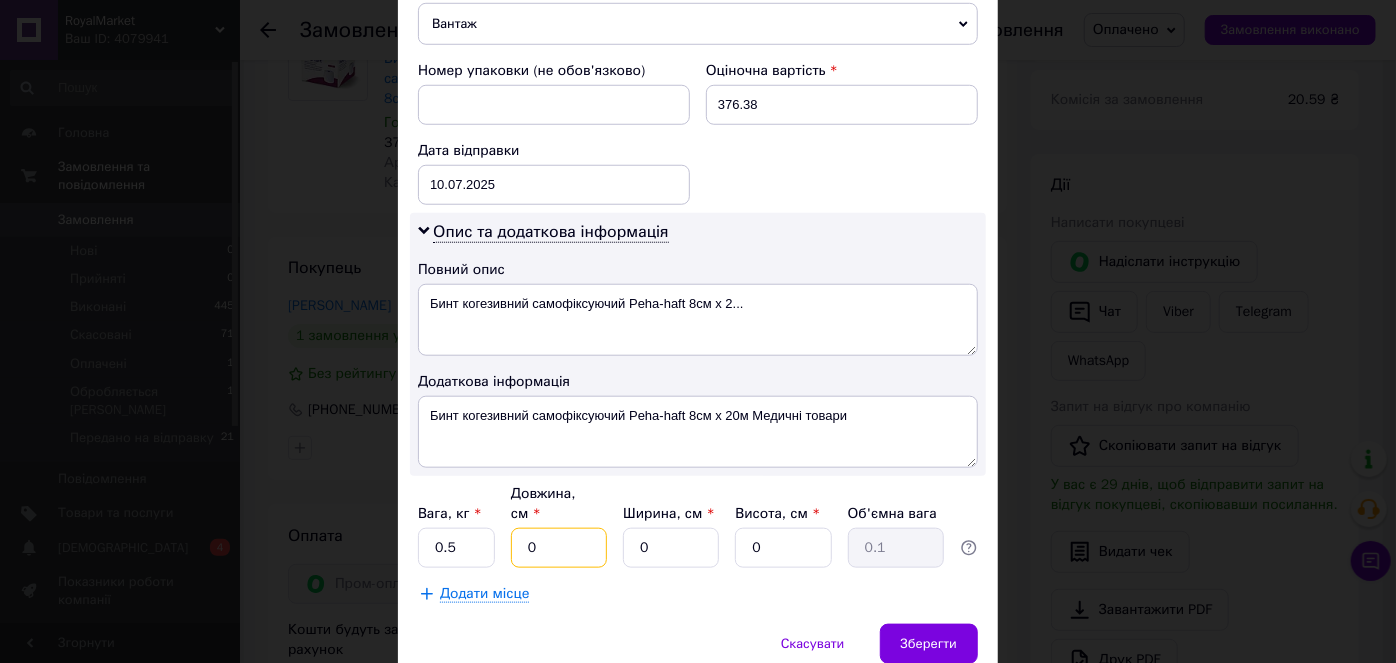 click on "0" at bounding box center (559, 548) 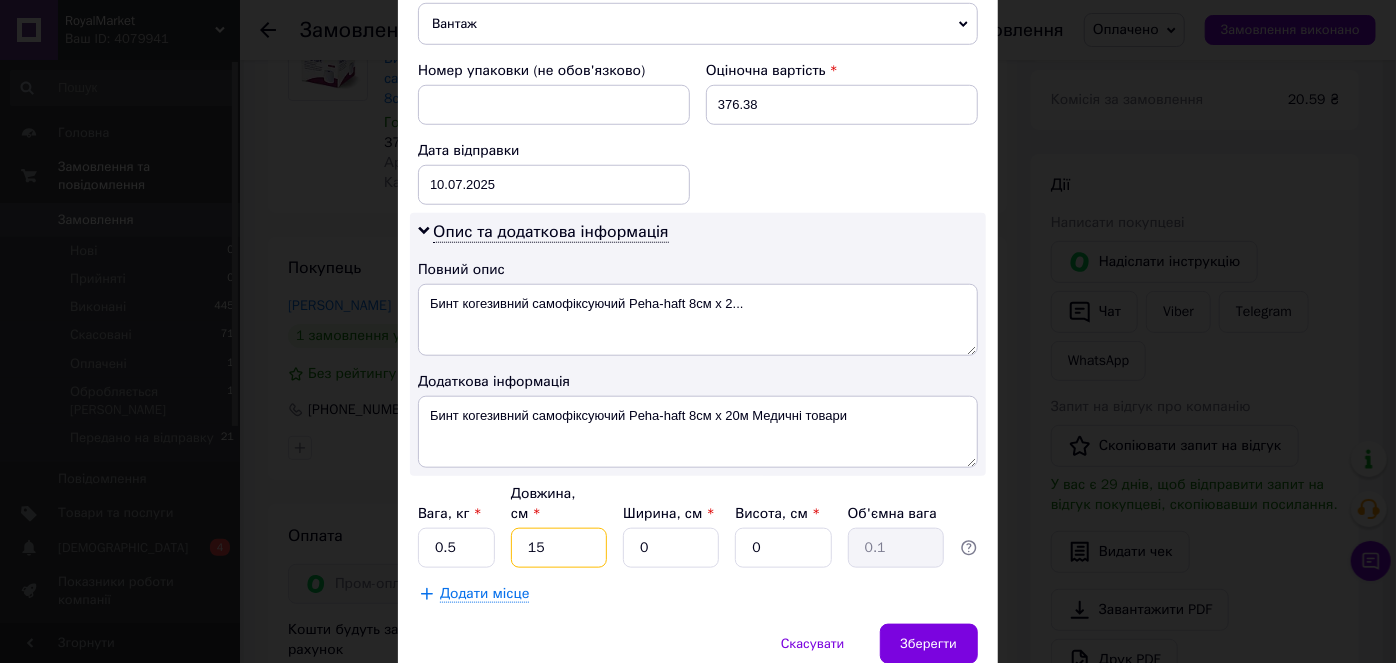 type on "15" 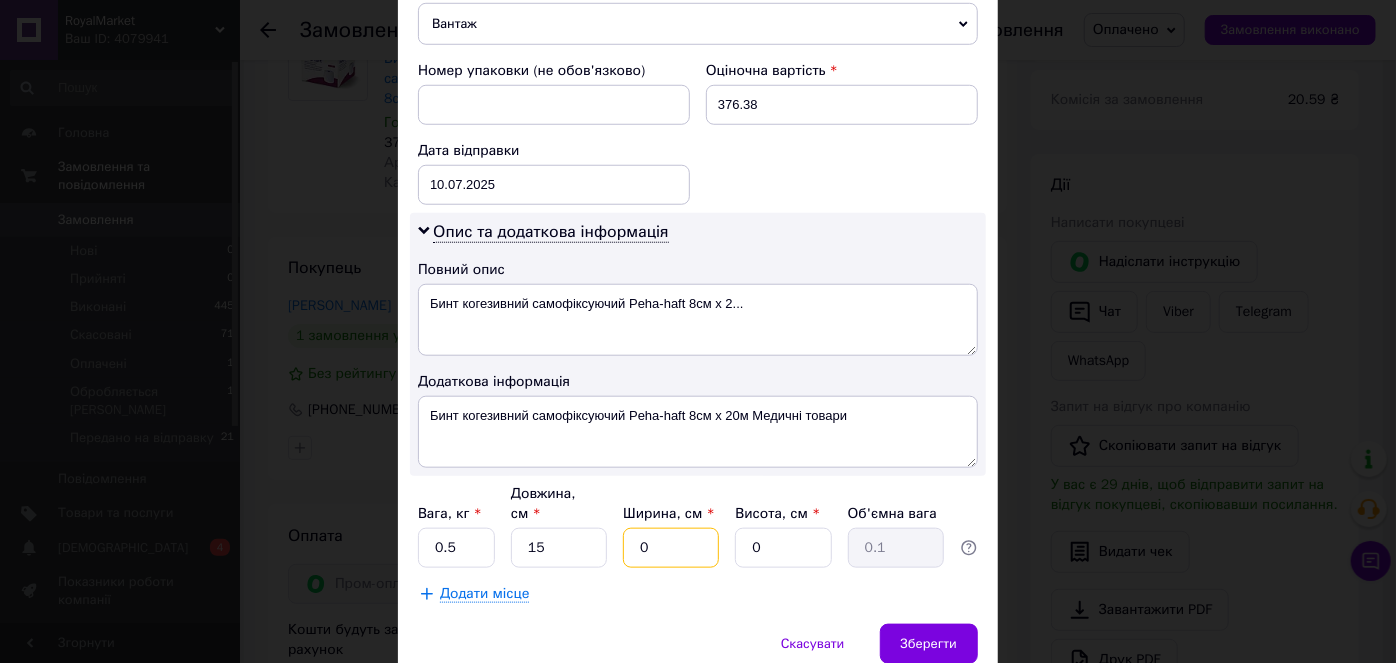 click on "0" at bounding box center (671, 548) 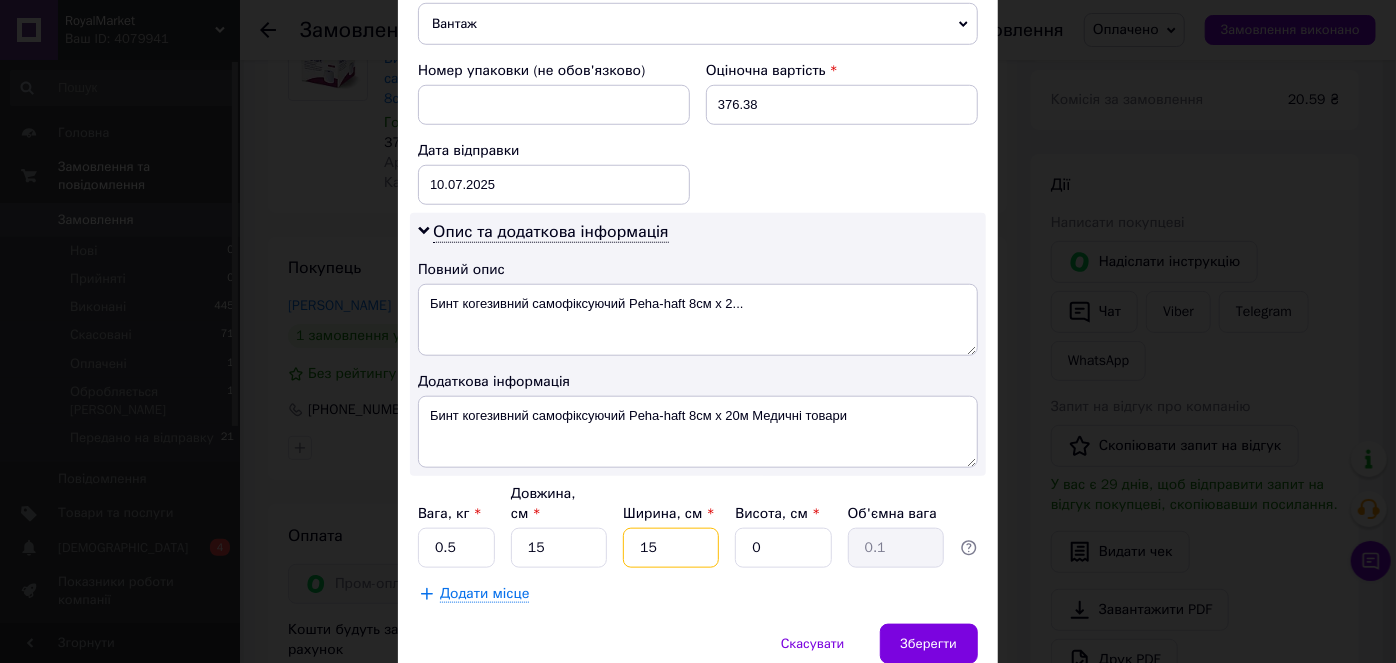 type on "15" 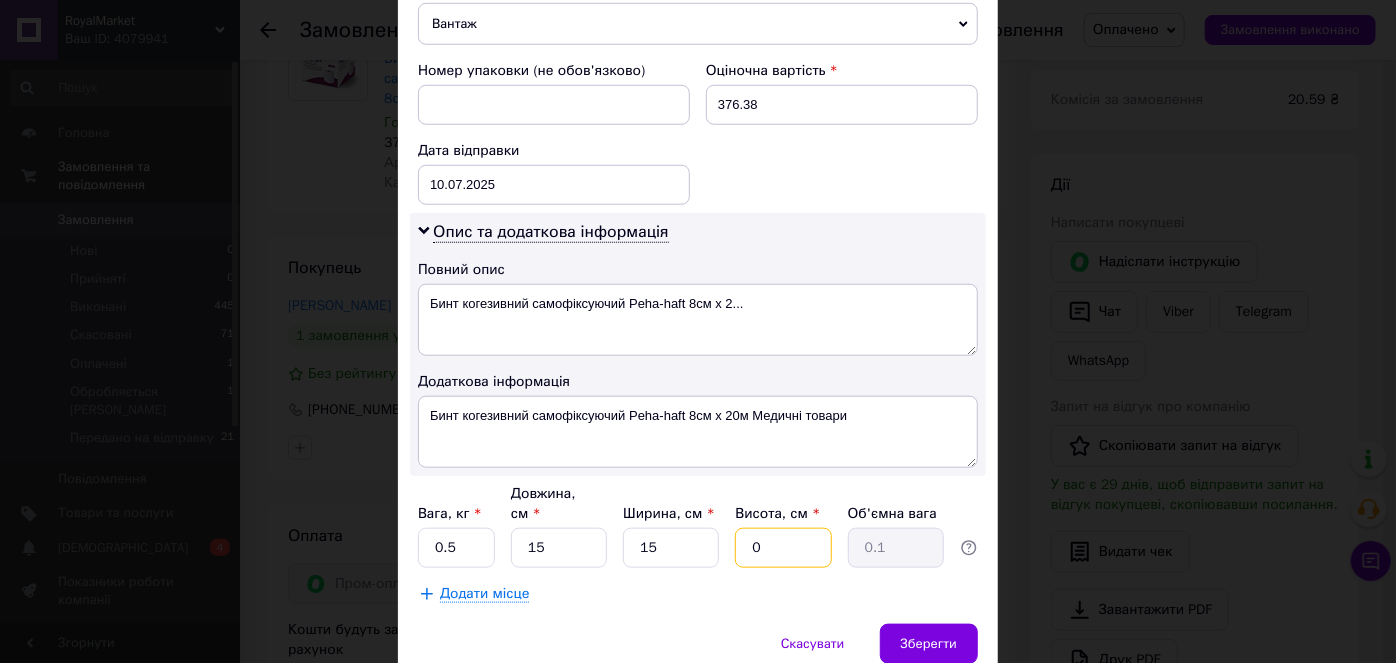 click on "0" at bounding box center (783, 548) 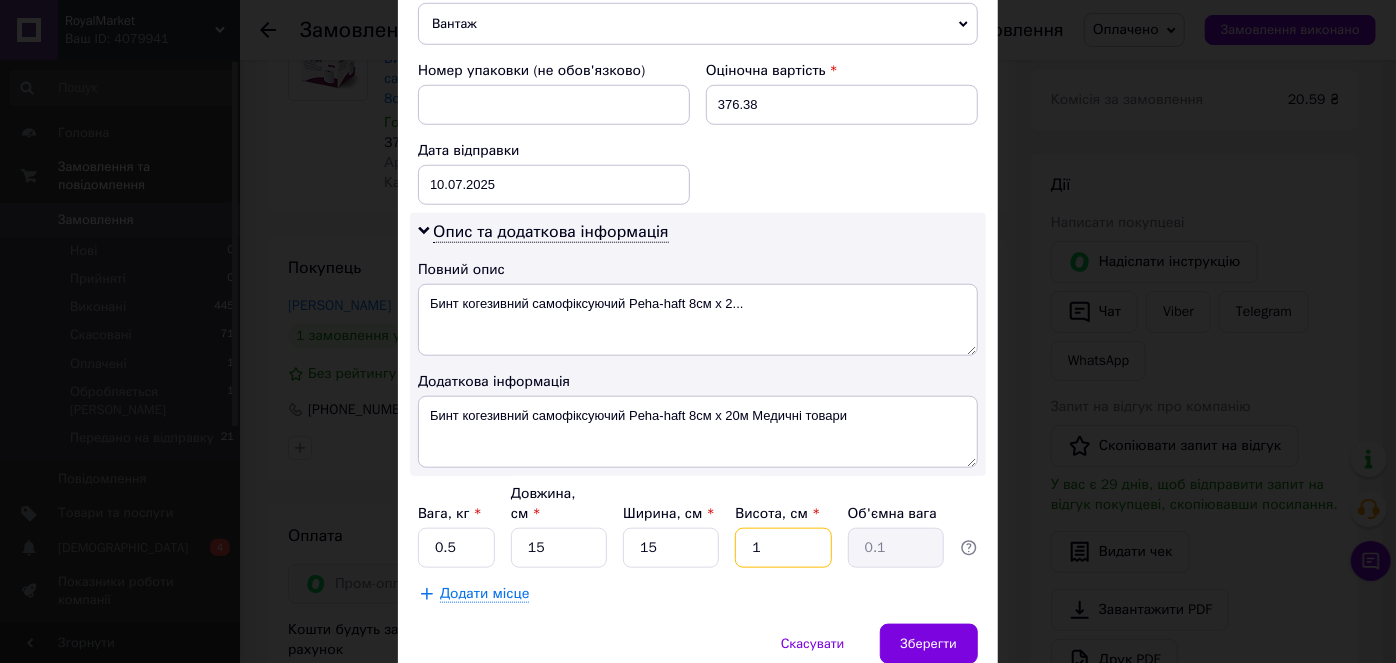 type on "15" 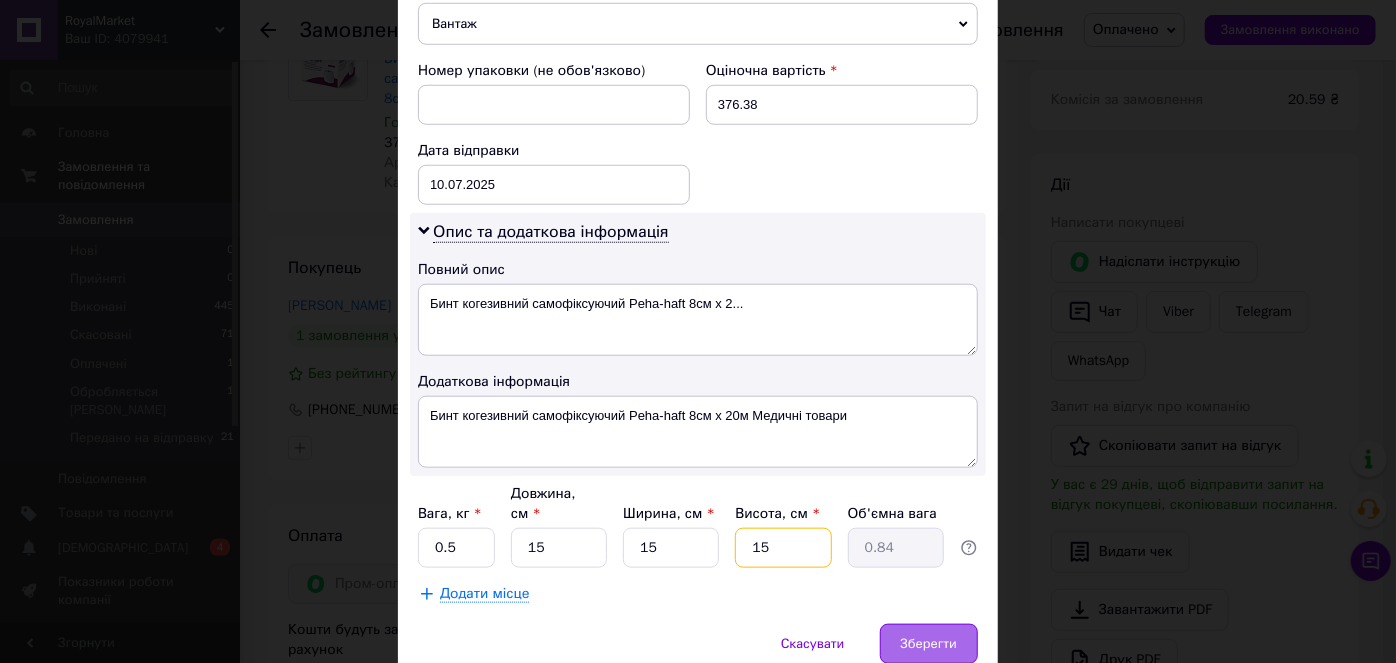 type on "15" 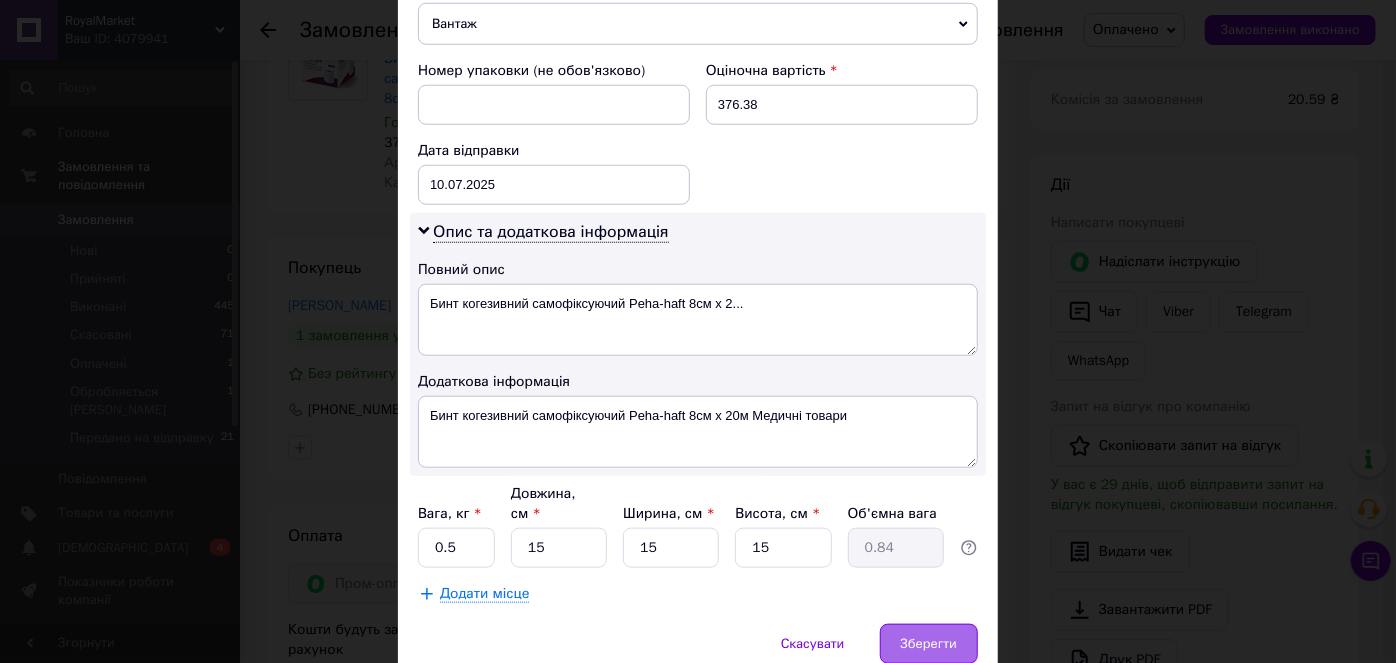 click on "Зберегти" at bounding box center (929, 644) 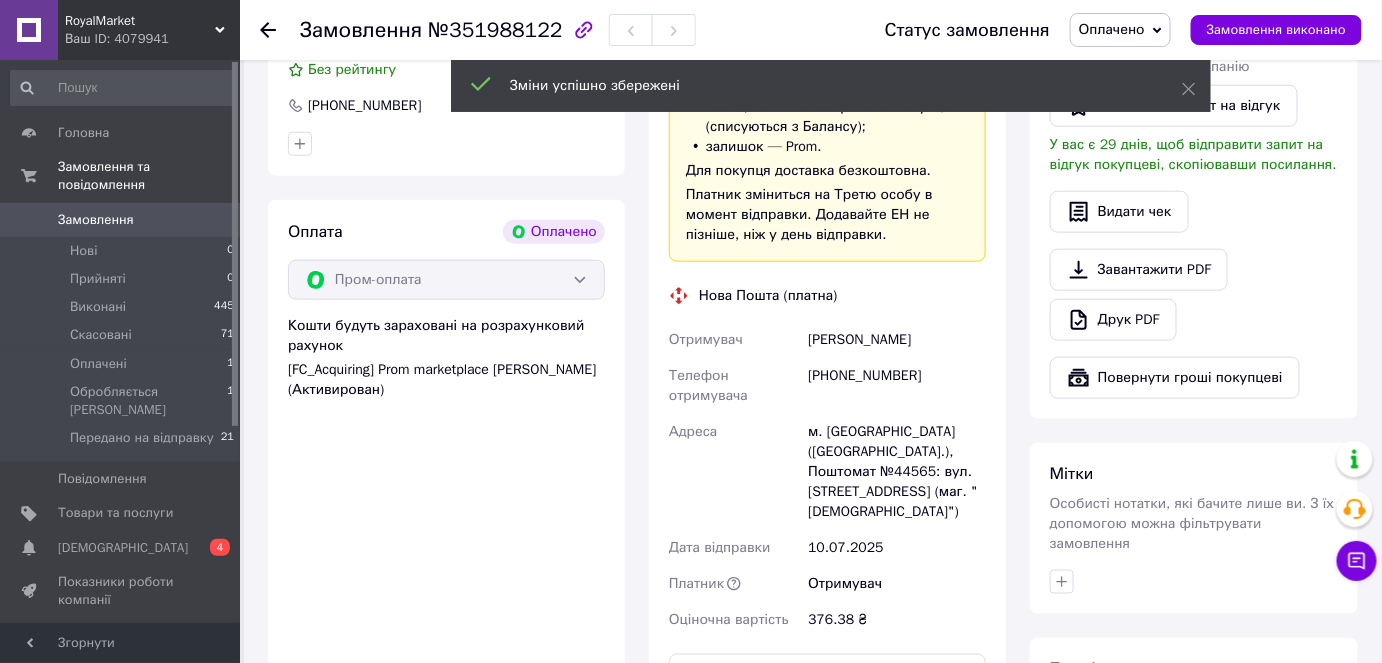 scroll, scrollTop: 727, scrollLeft: 0, axis: vertical 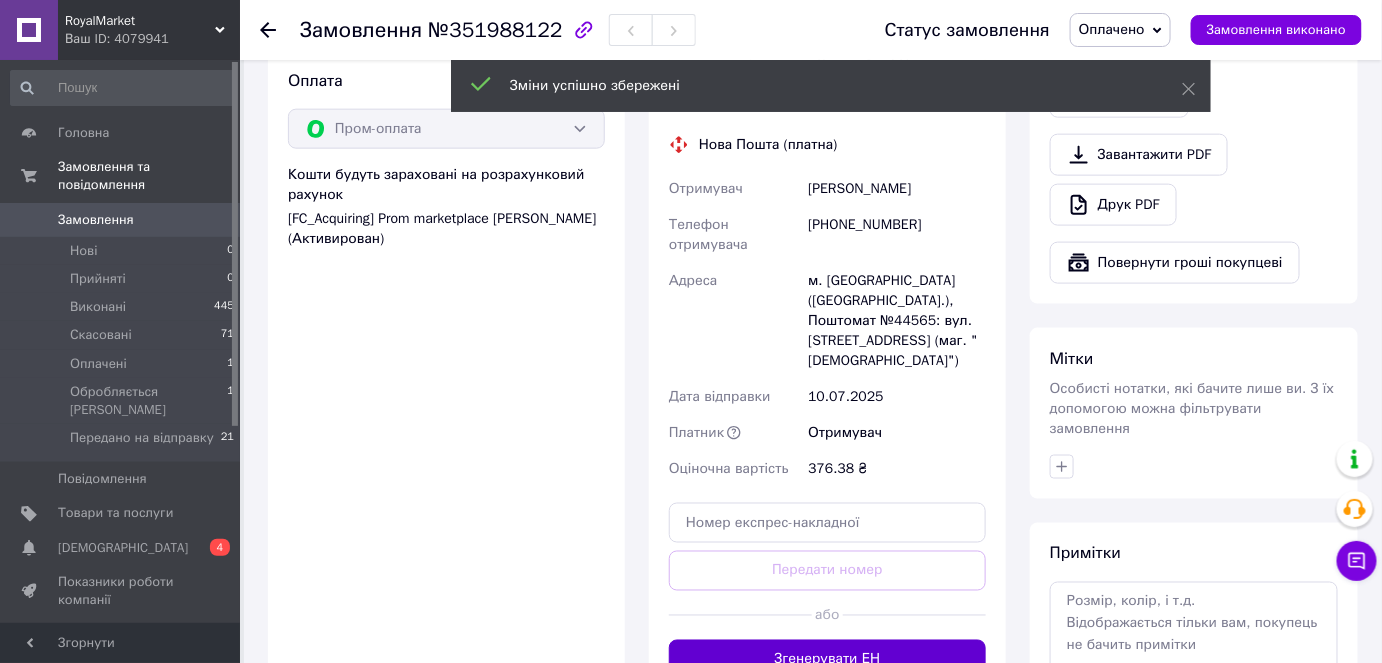 click on "Згенерувати ЕН" at bounding box center (827, 660) 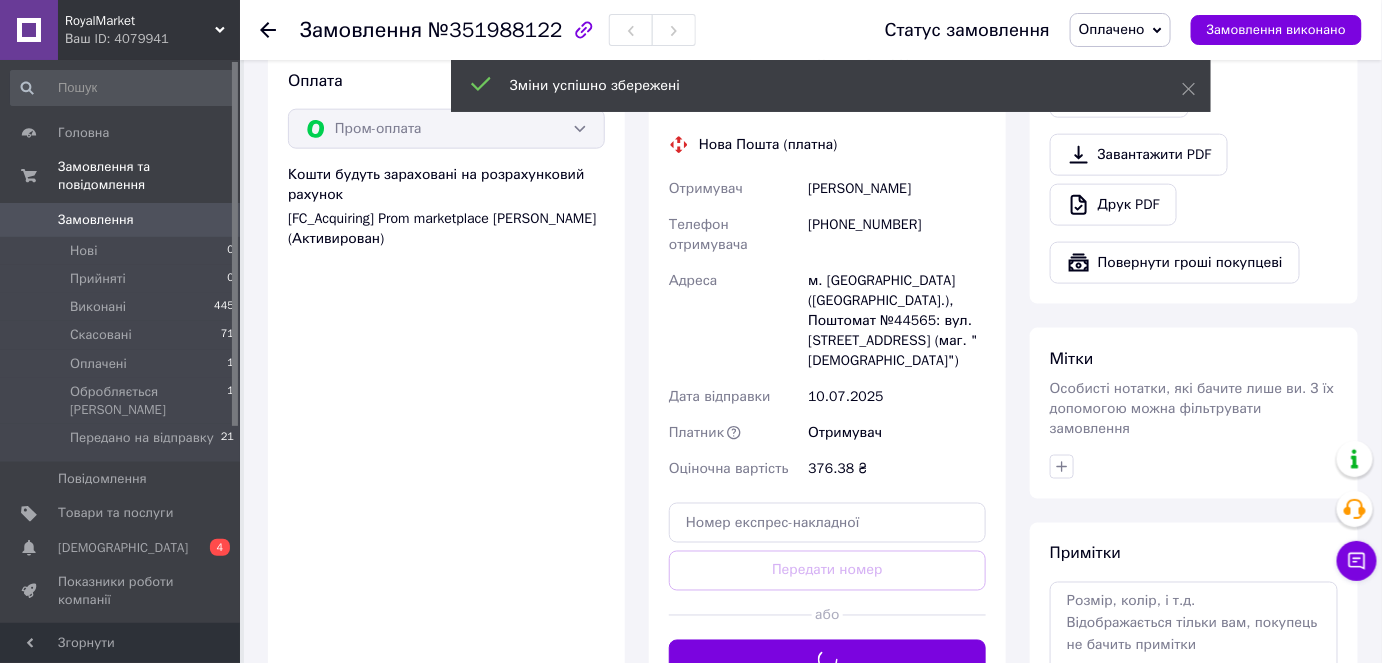 scroll, scrollTop: 636, scrollLeft: 0, axis: vertical 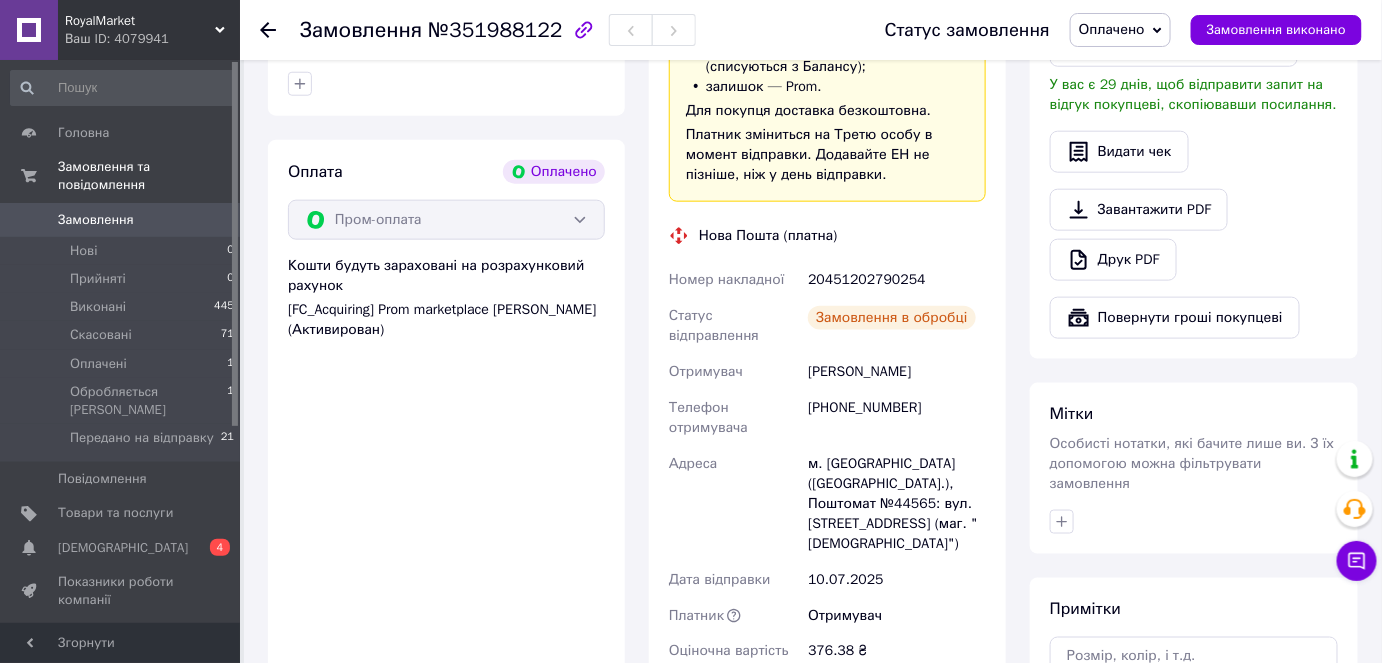 click on "20451202790254" at bounding box center (897, 280) 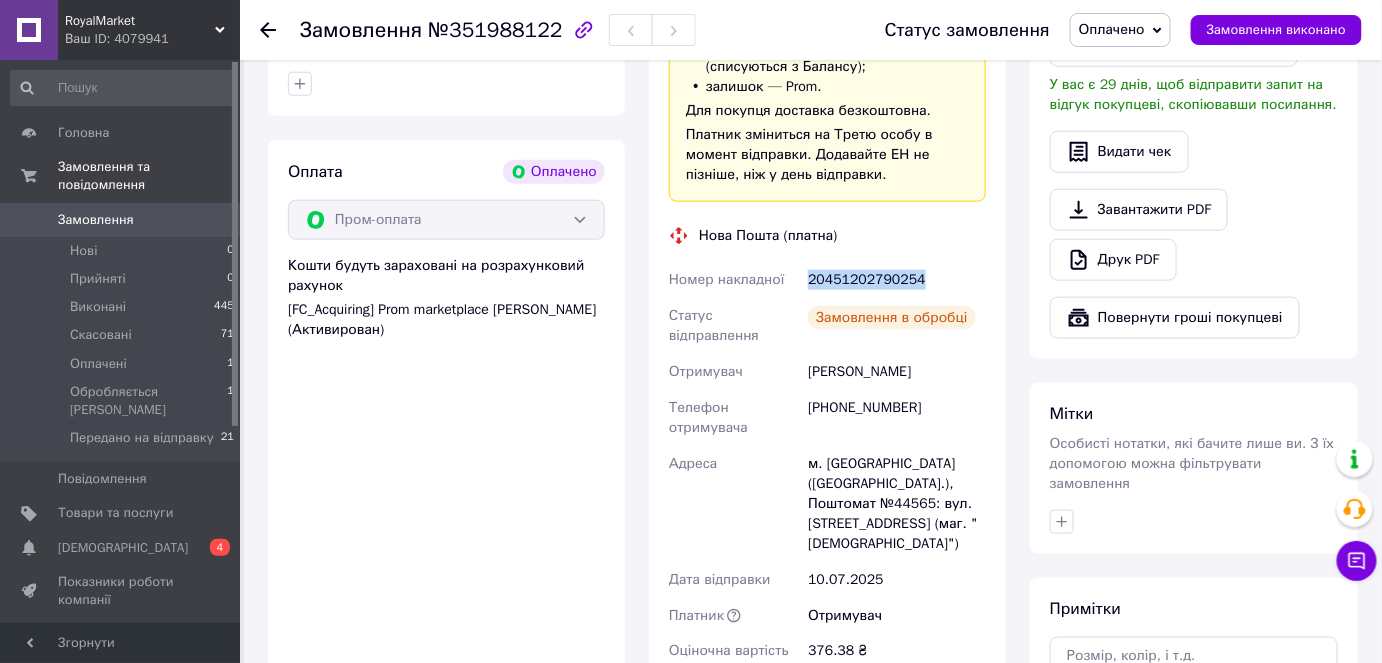click on "20451202790254" at bounding box center (897, 280) 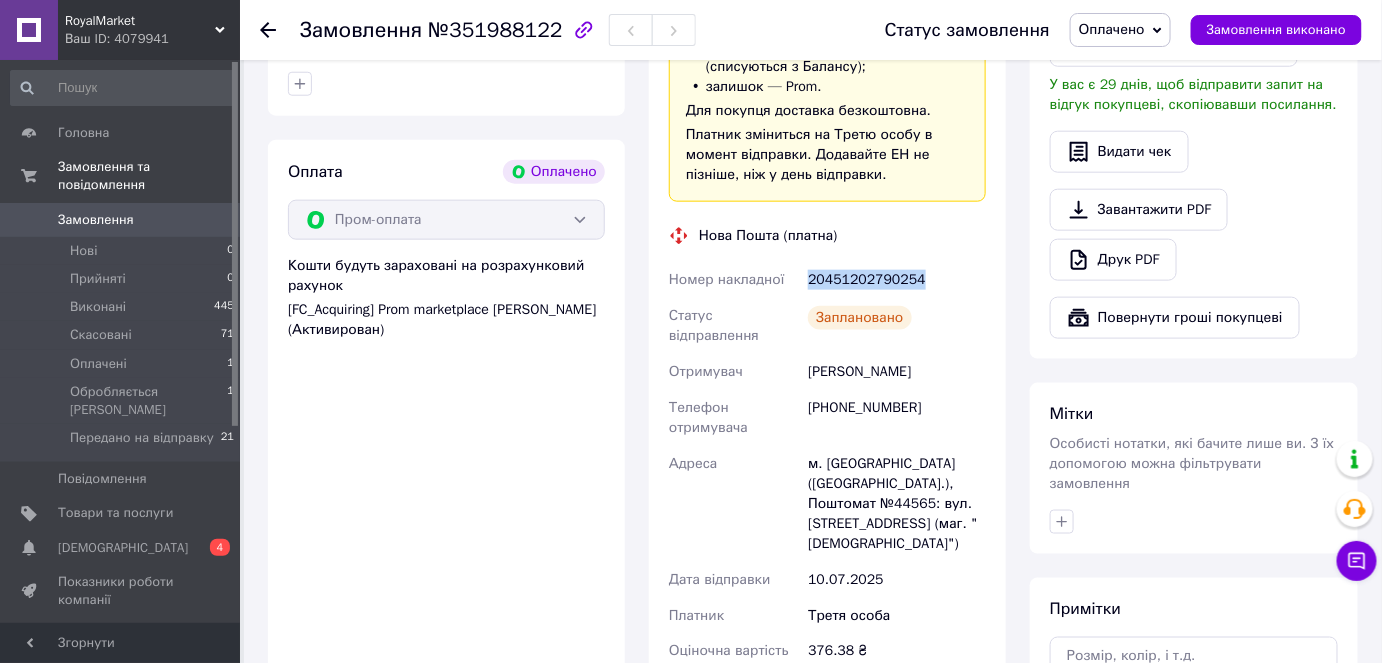 copy on "20451202790254" 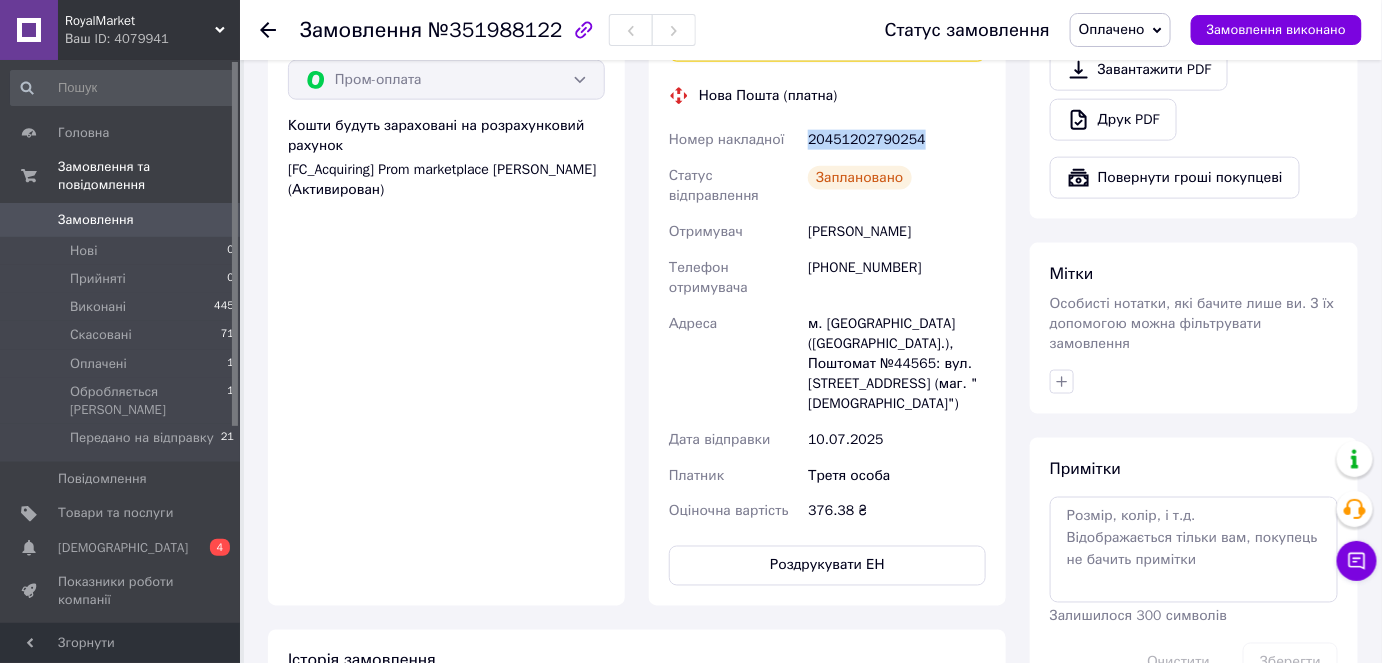 scroll, scrollTop: 909, scrollLeft: 0, axis: vertical 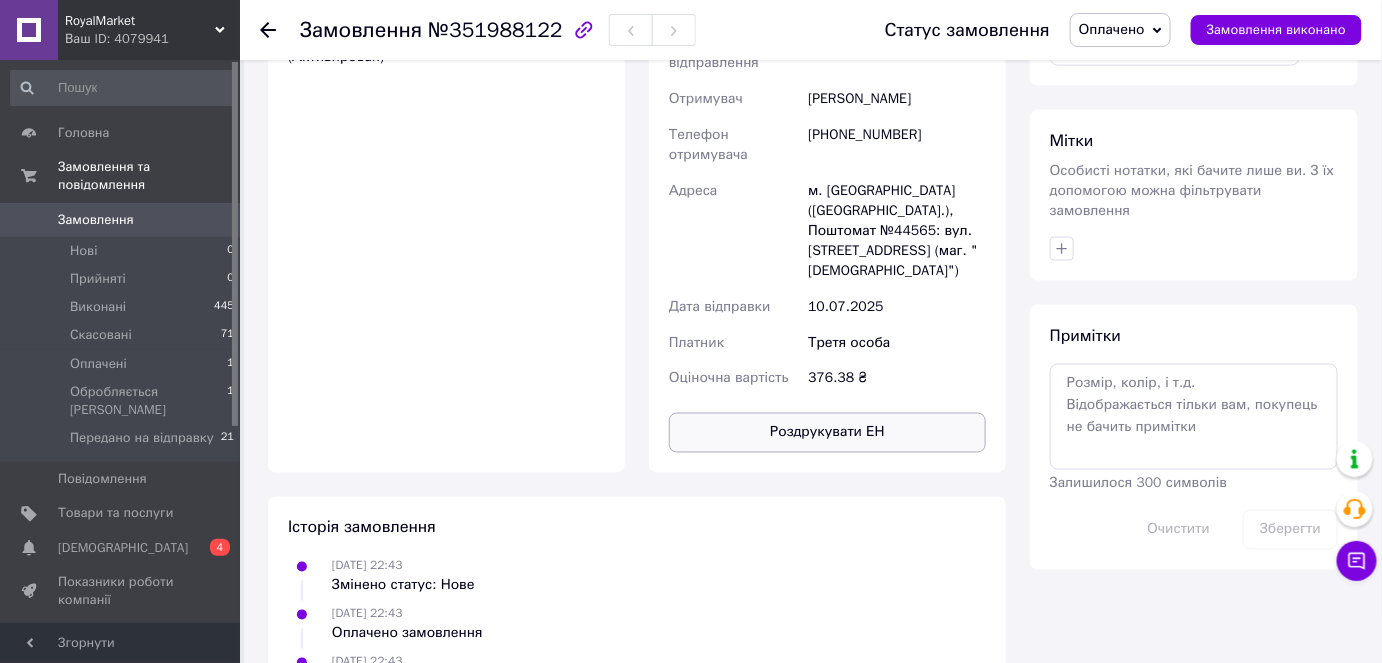 click on "Роздрукувати ЕН" at bounding box center [827, 433] 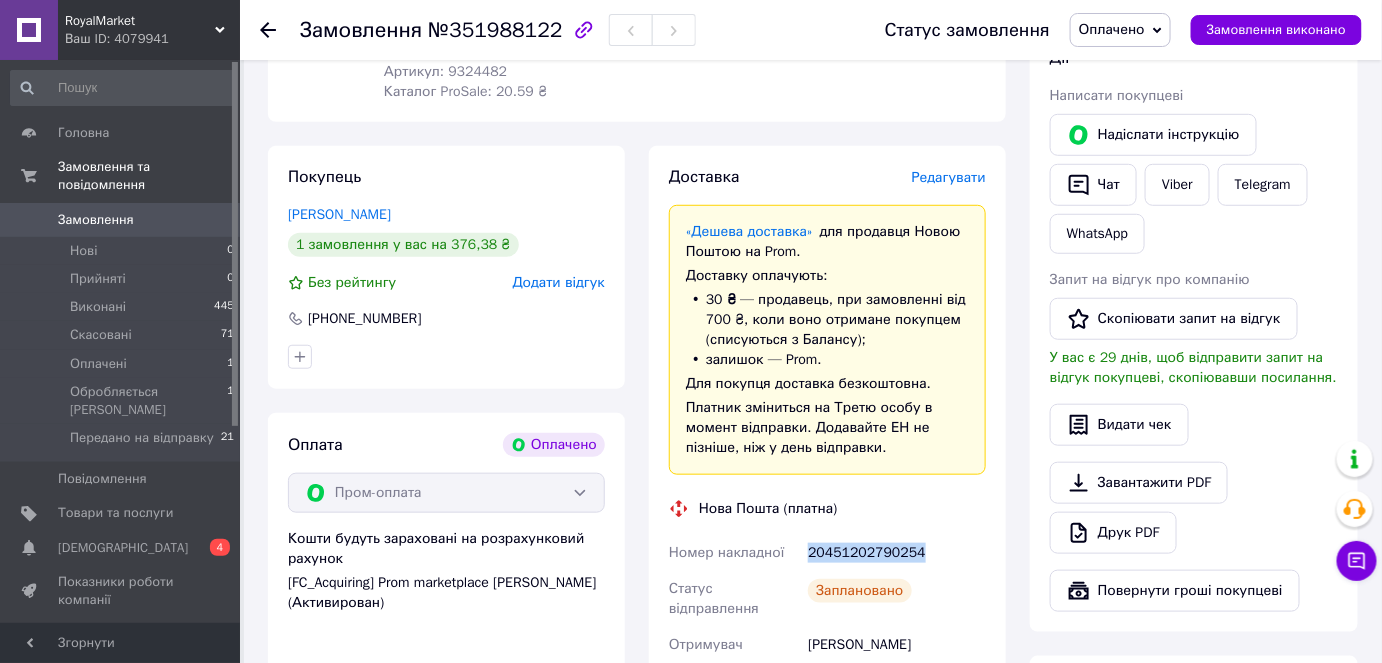 scroll, scrollTop: 0, scrollLeft: 0, axis: both 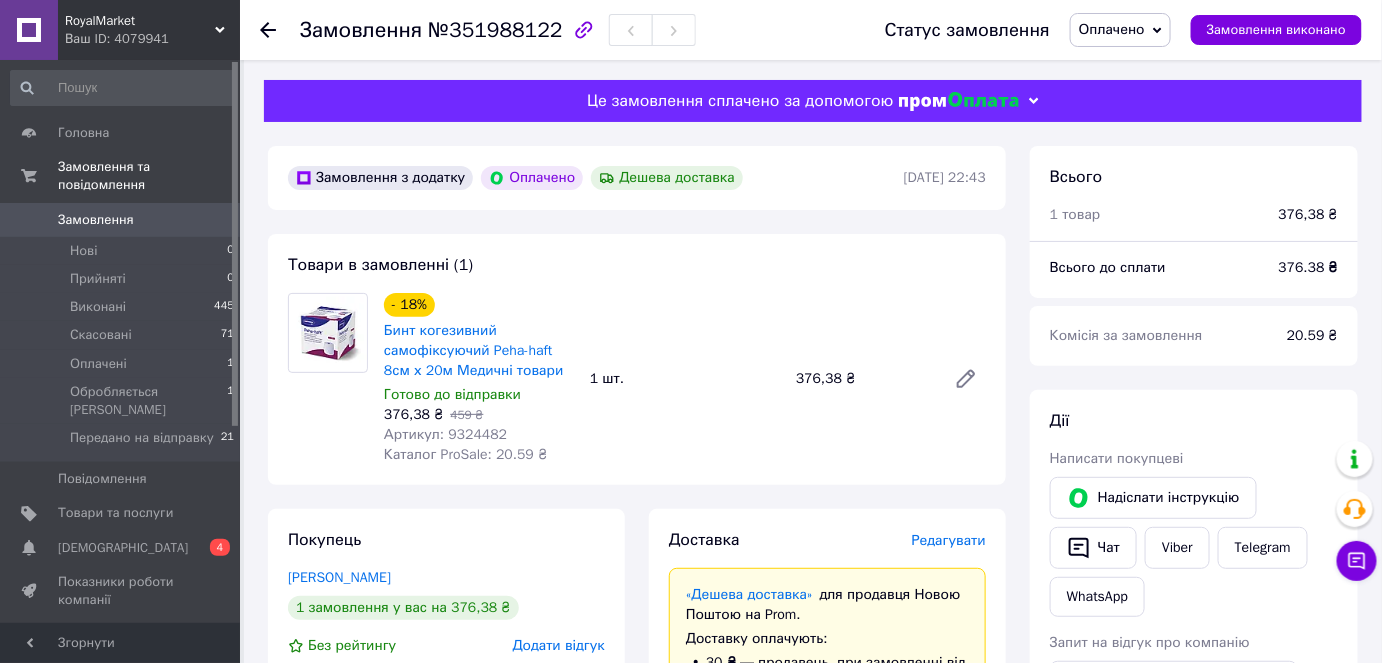click on "№351988122" at bounding box center [495, 30] 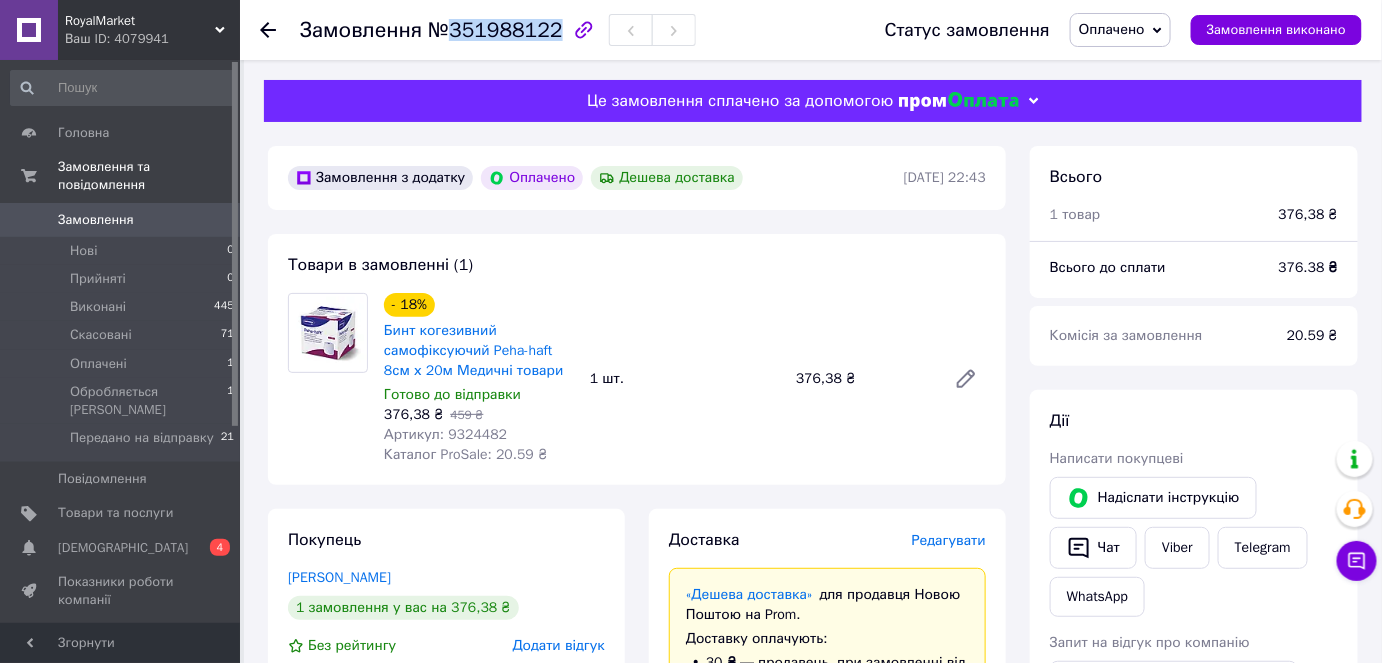 click on "№351988122" at bounding box center [495, 30] 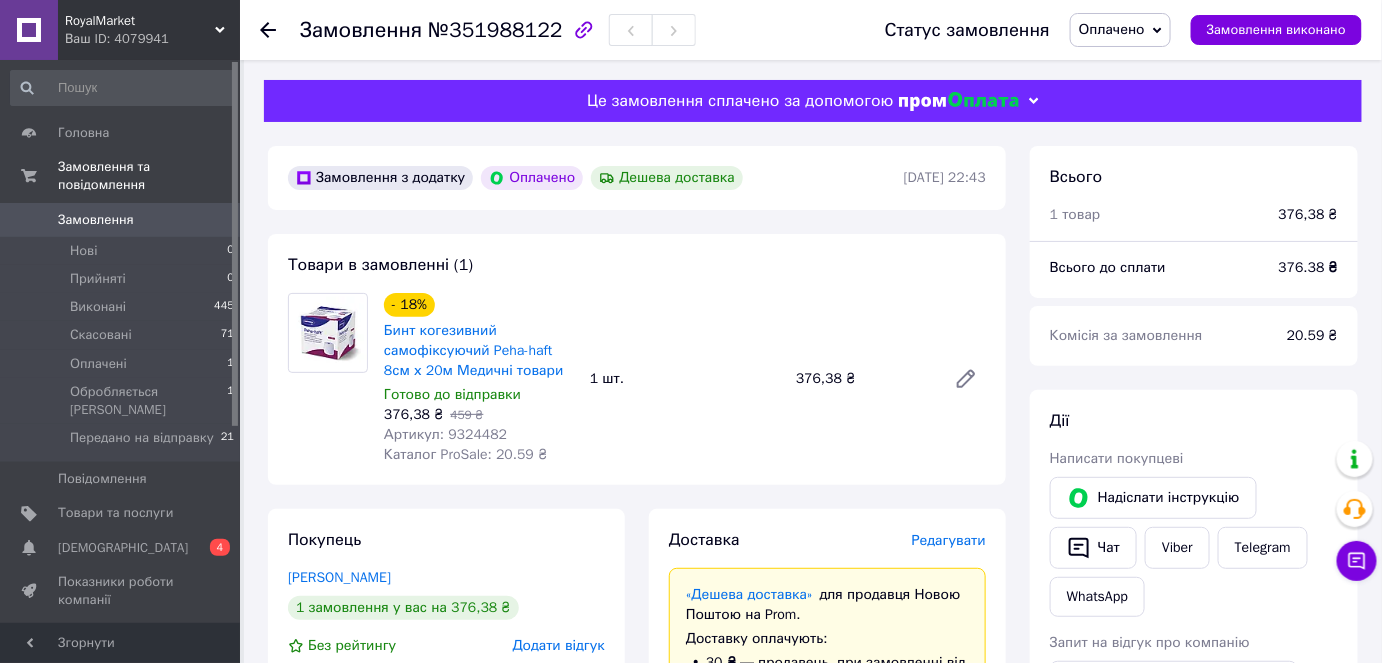click on "Замовлення №351988122" at bounding box center (572, 30) 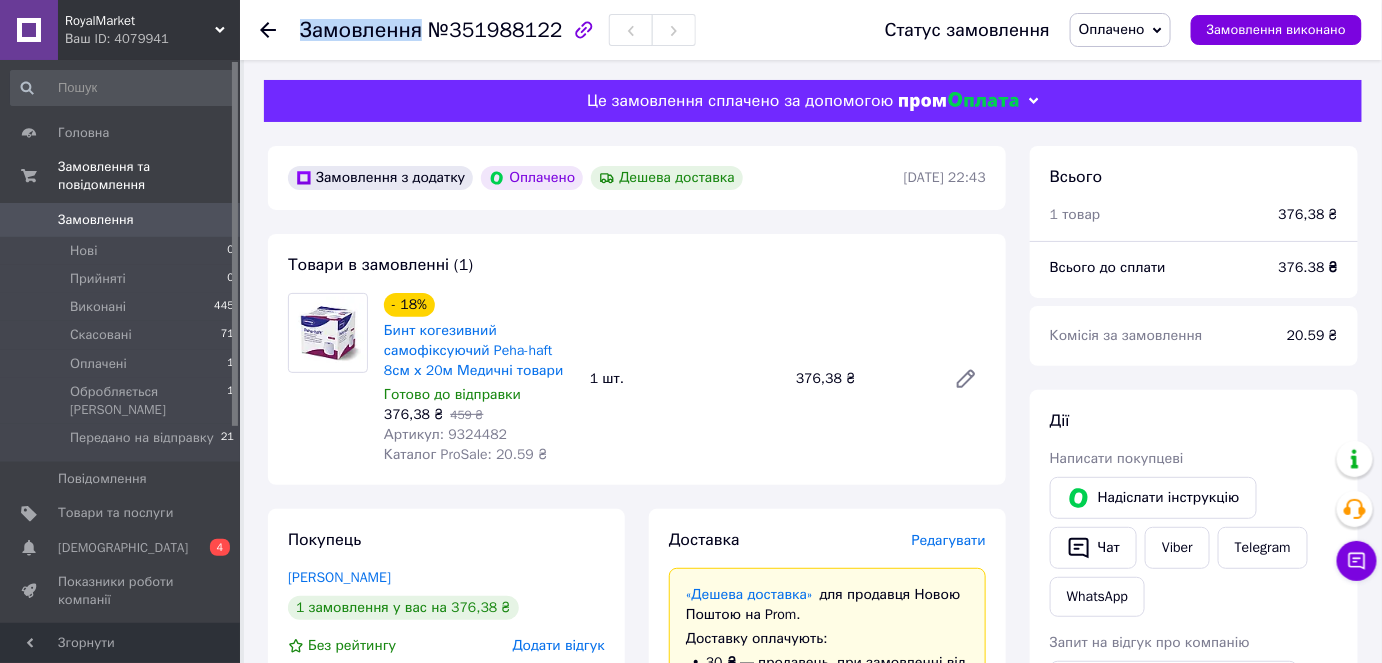 click on "Замовлення №351988122" at bounding box center [572, 30] 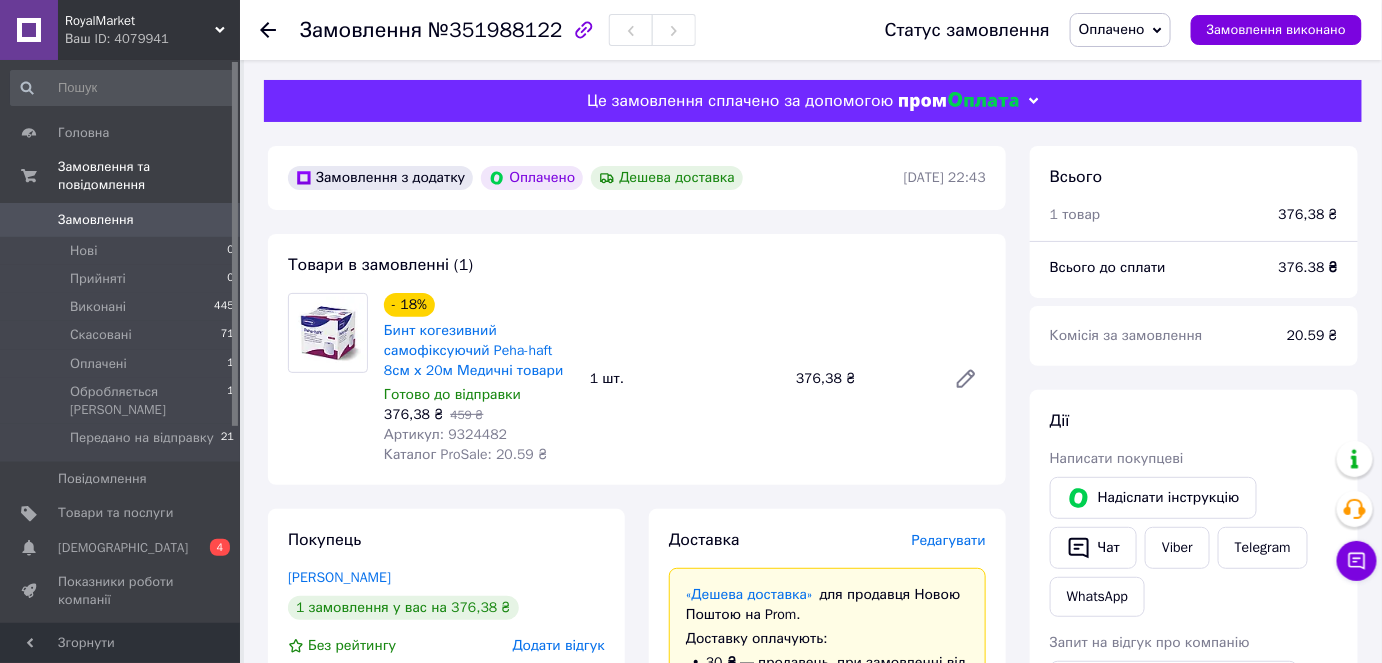 click on "№351988122" at bounding box center [495, 30] 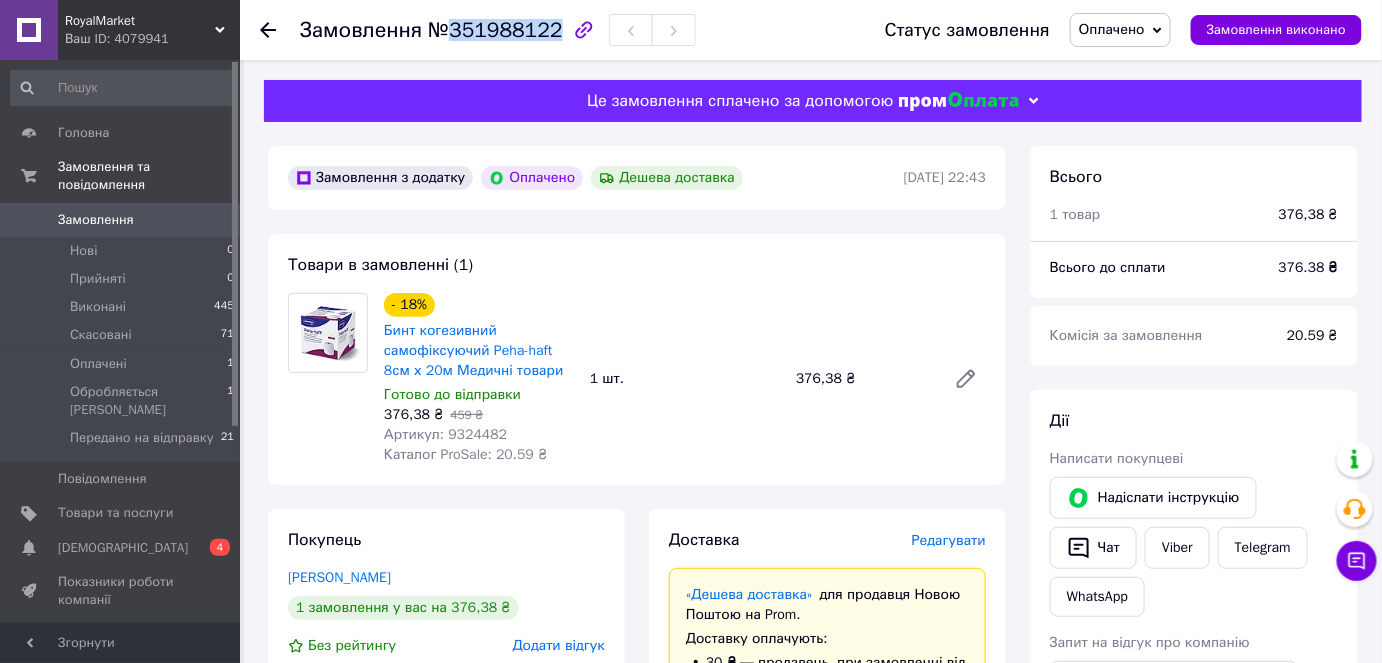 click on "№351988122" at bounding box center [495, 30] 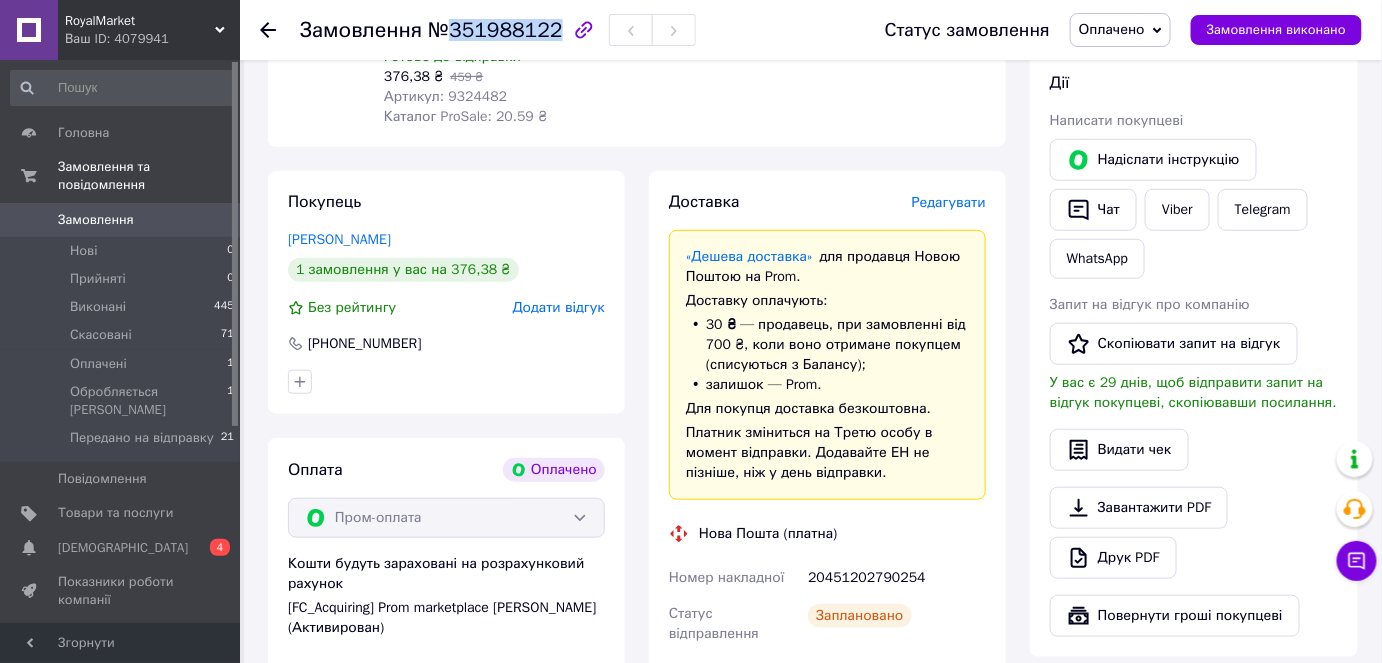 scroll, scrollTop: 454, scrollLeft: 0, axis: vertical 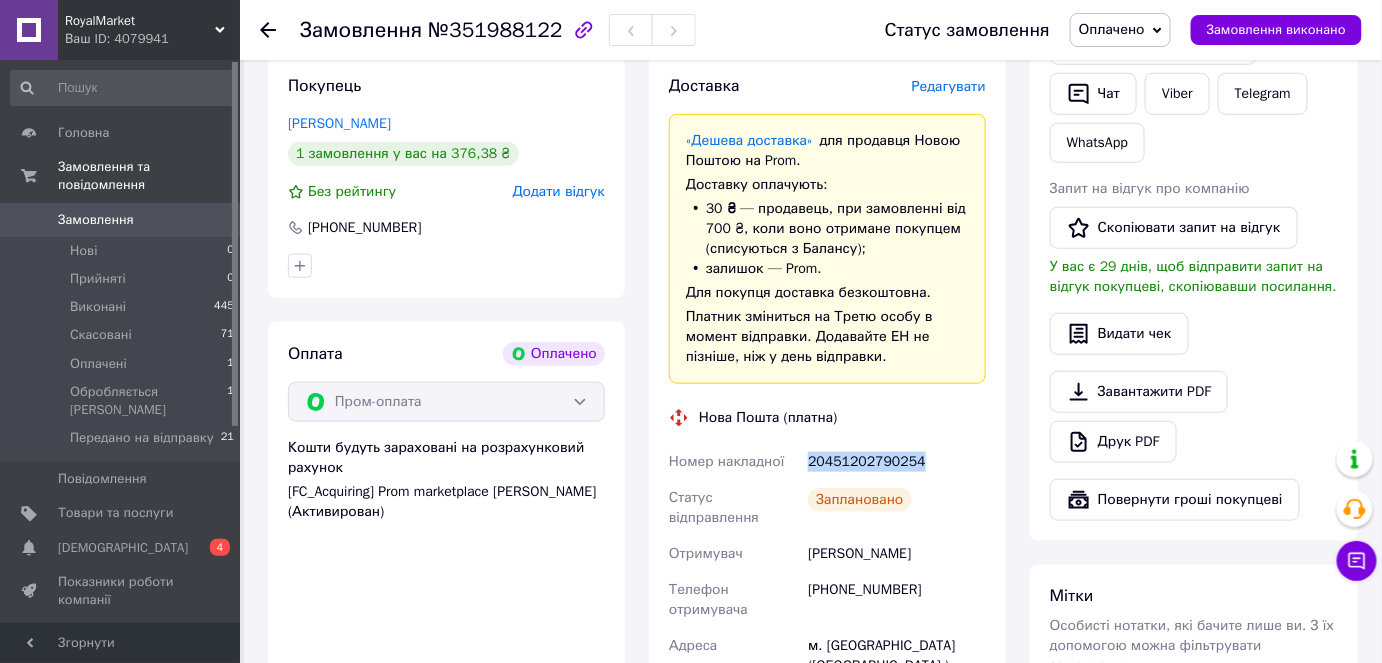 drag, startPoint x: 936, startPoint y: 454, endPoint x: 809, endPoint y: 470, distance: 128.0039 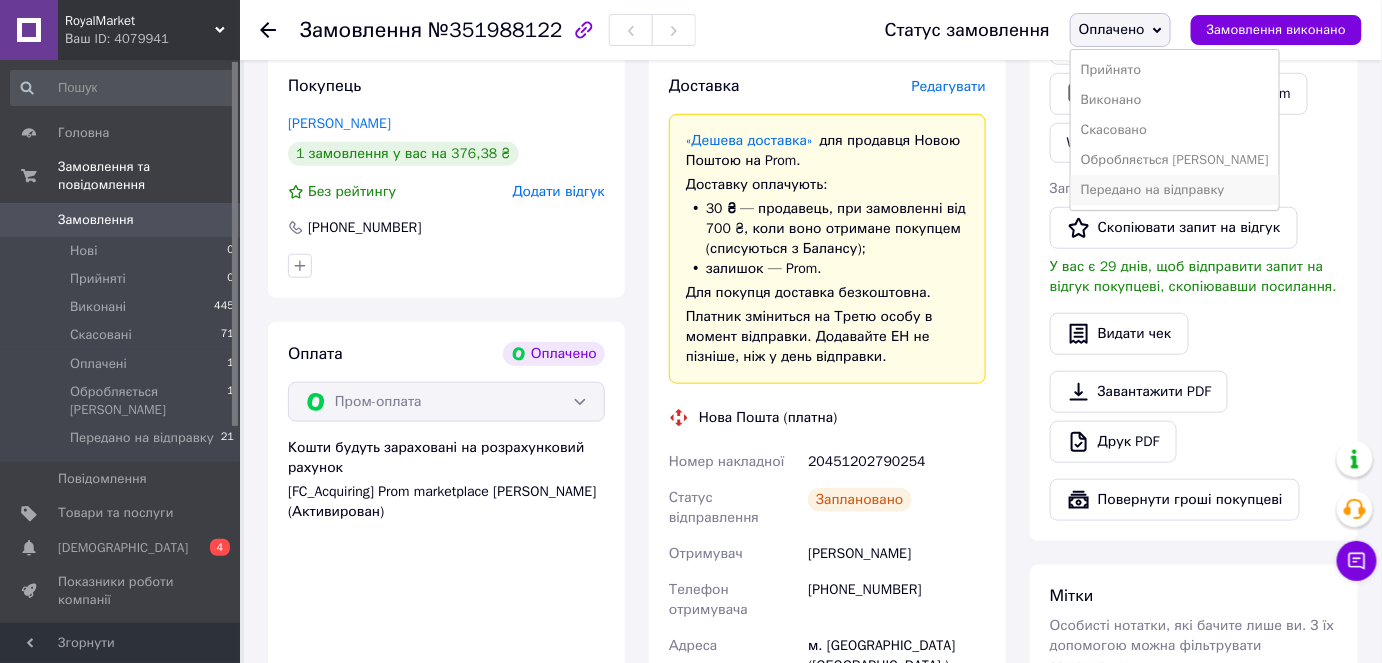 click on "Передано на відправку" at bounding box center [1175, 190] 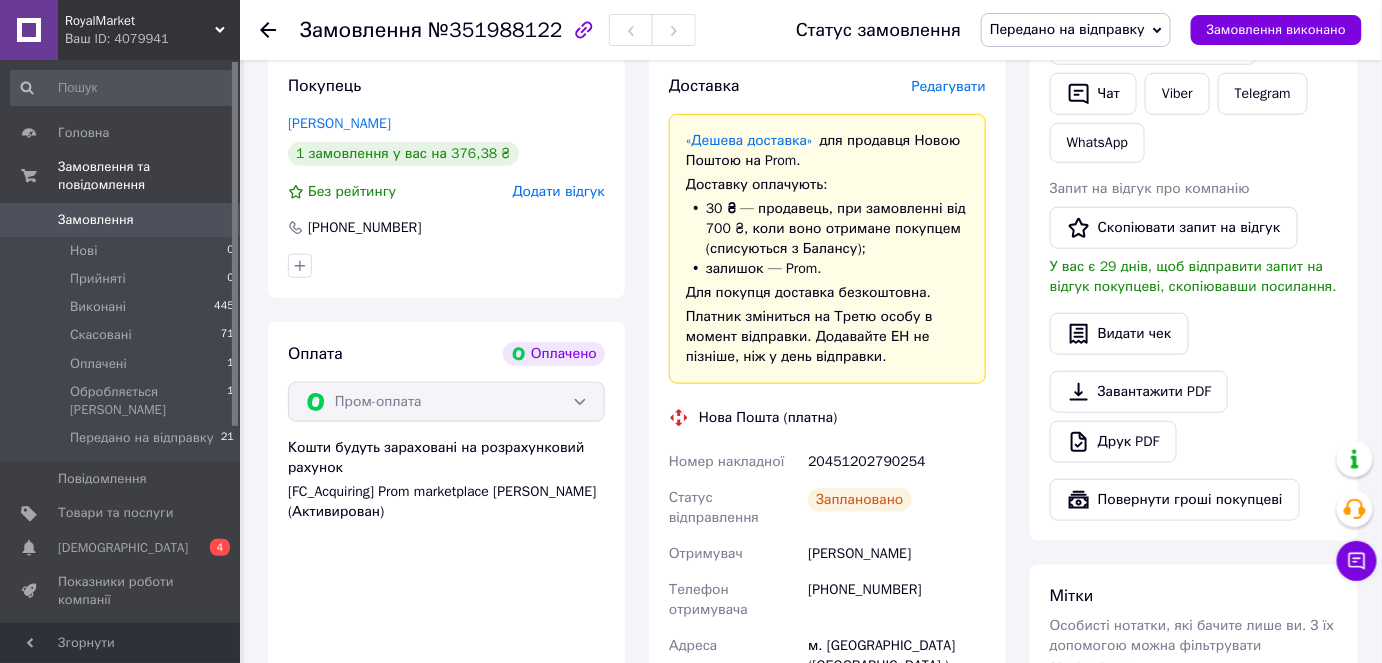 drag, startPoint x: 934, startPoint y: 550, endPoint x: 804, endPoint y: 550, distance: 130 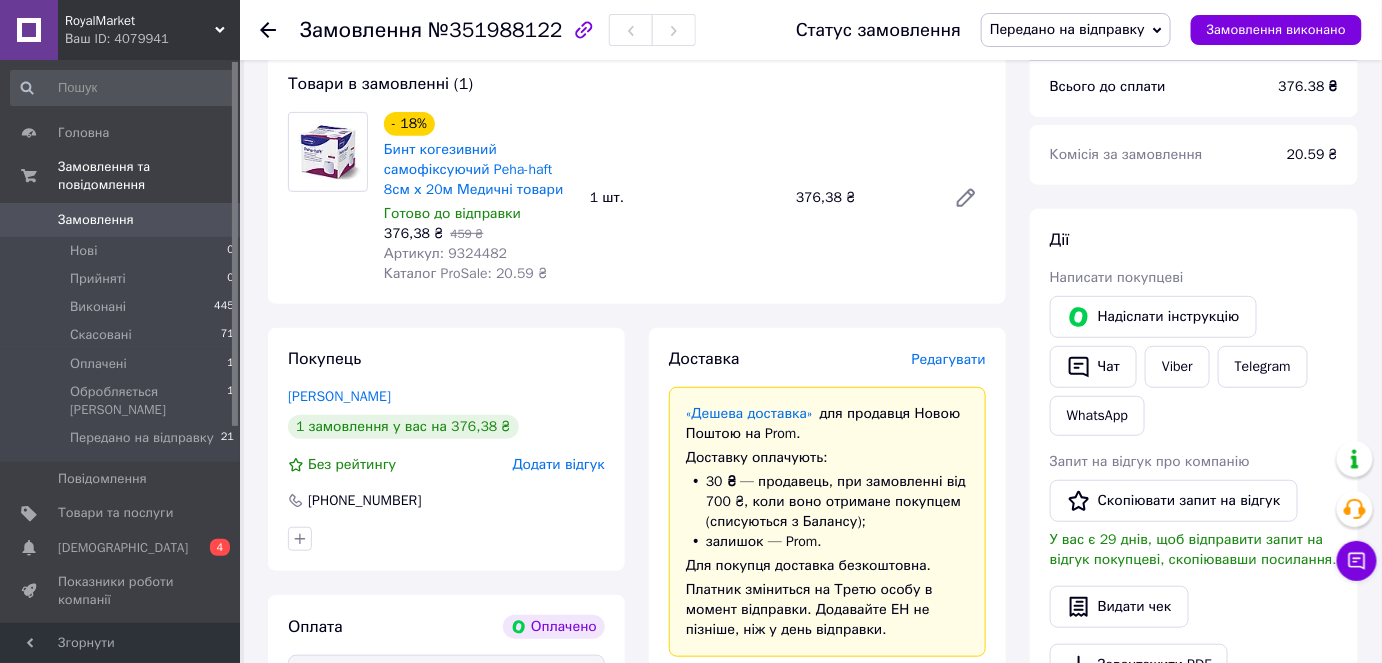 scroll, scrollTop: 0, scrollLeft: 0, axis: both 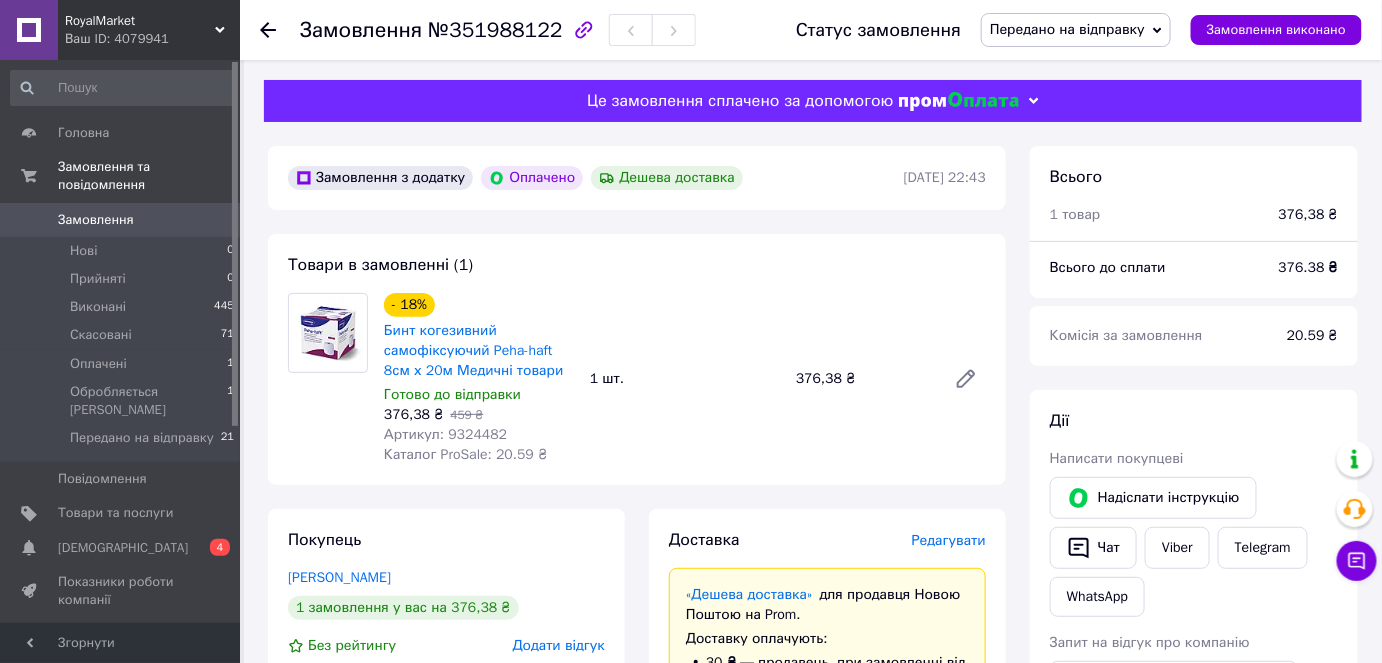 click on "Ваш ID: 4079941" at bounding box center [152, 39] 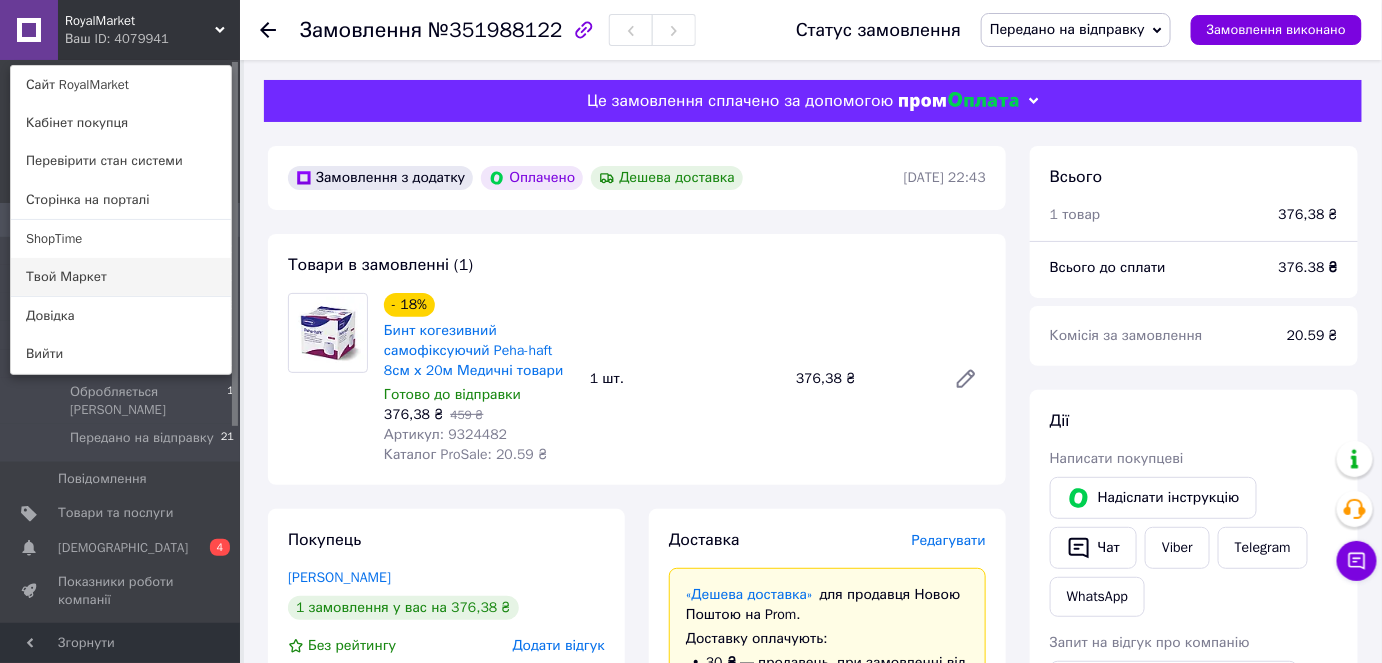 click on "Твой Маркет" at bounding box center (121, 277) 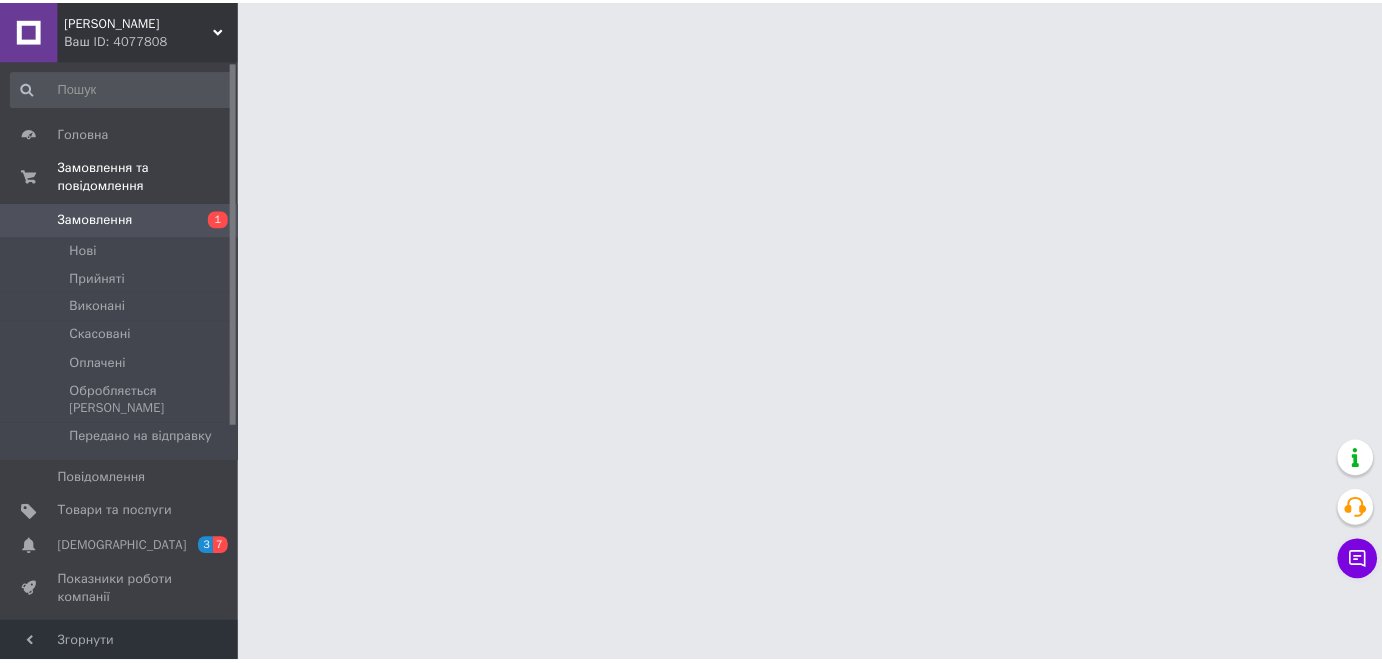 scroll, scrollTop: 0, scrollLeft: 0, axis: both 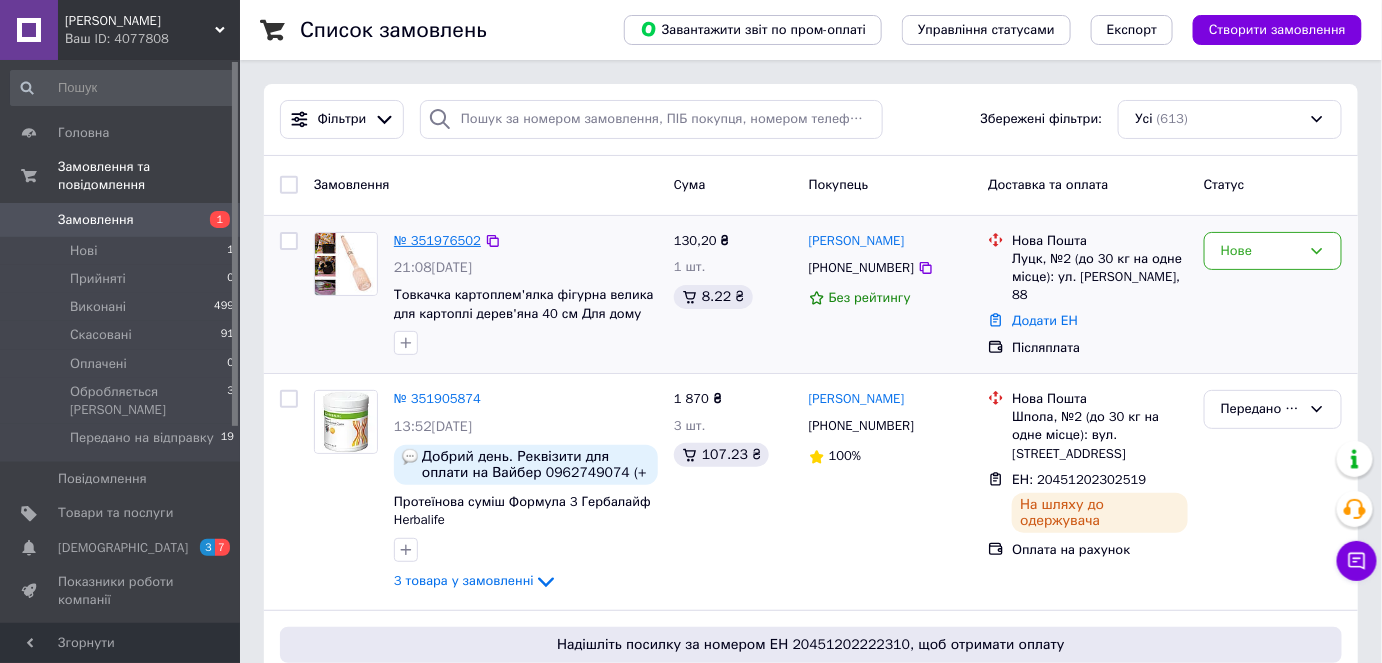 click on "№ 351976502" at bounding box center [437, 240] 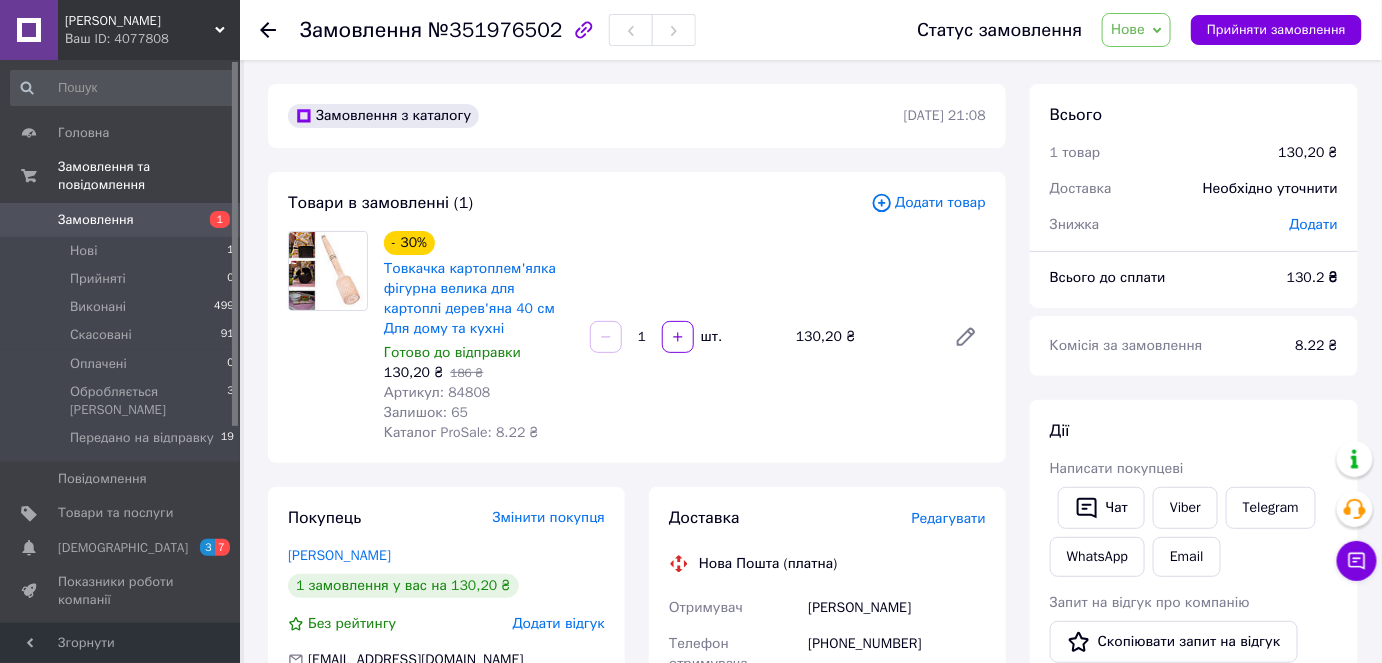 click on "№351976502" at bounding box center [495, 30] 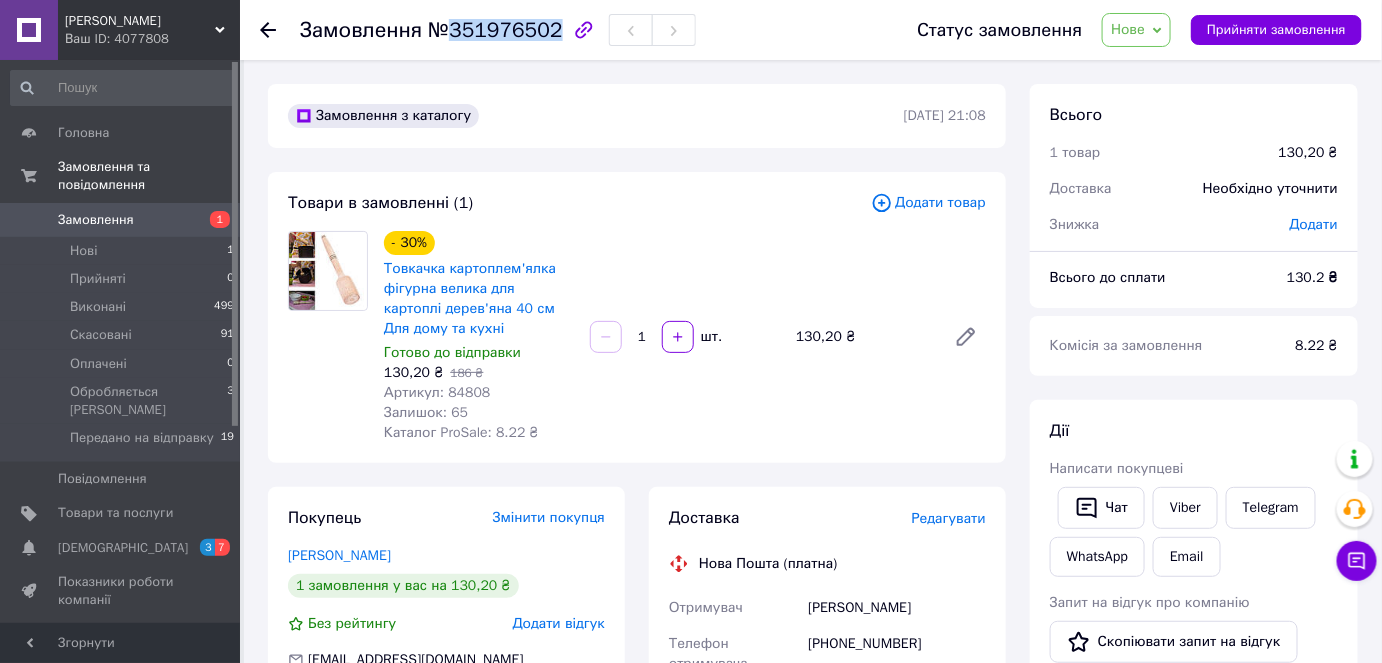 click on "№351976502" at bounding box center (495, 30) 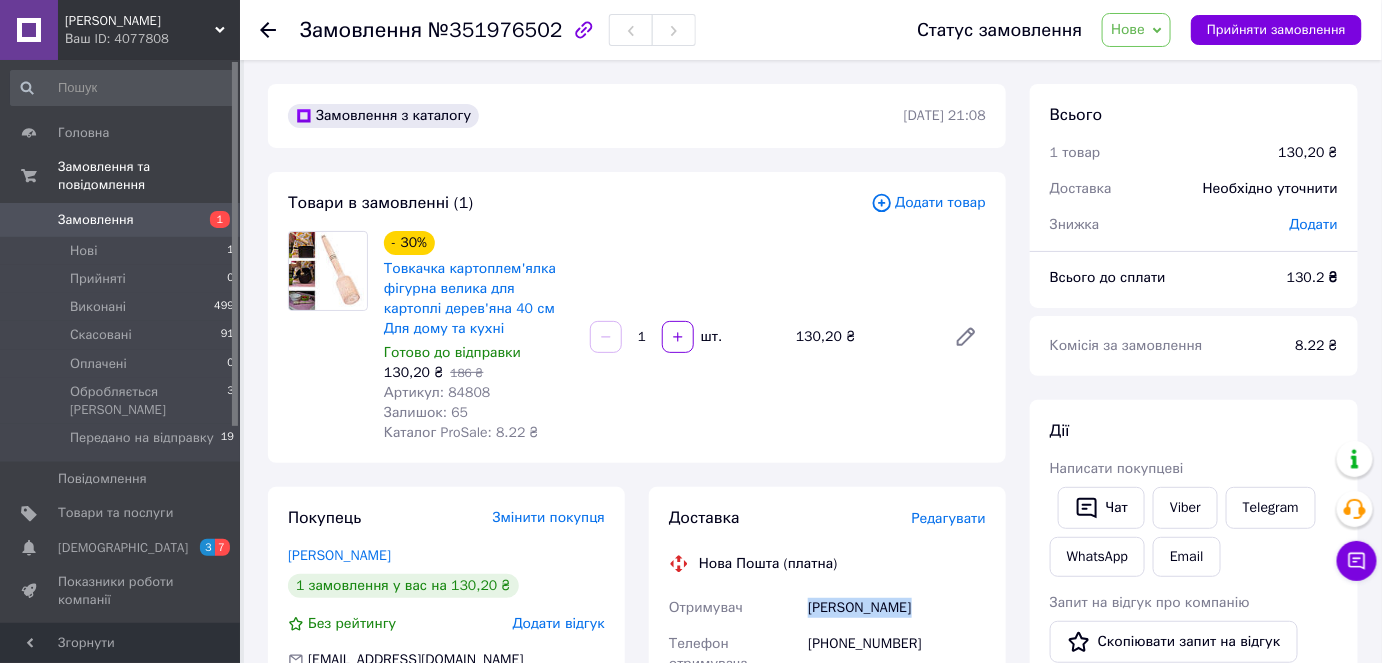 drag, startPoint x: 927, startPoint y: 604, endPoint x: 809, endPoint y: 606, distance: 118.016945 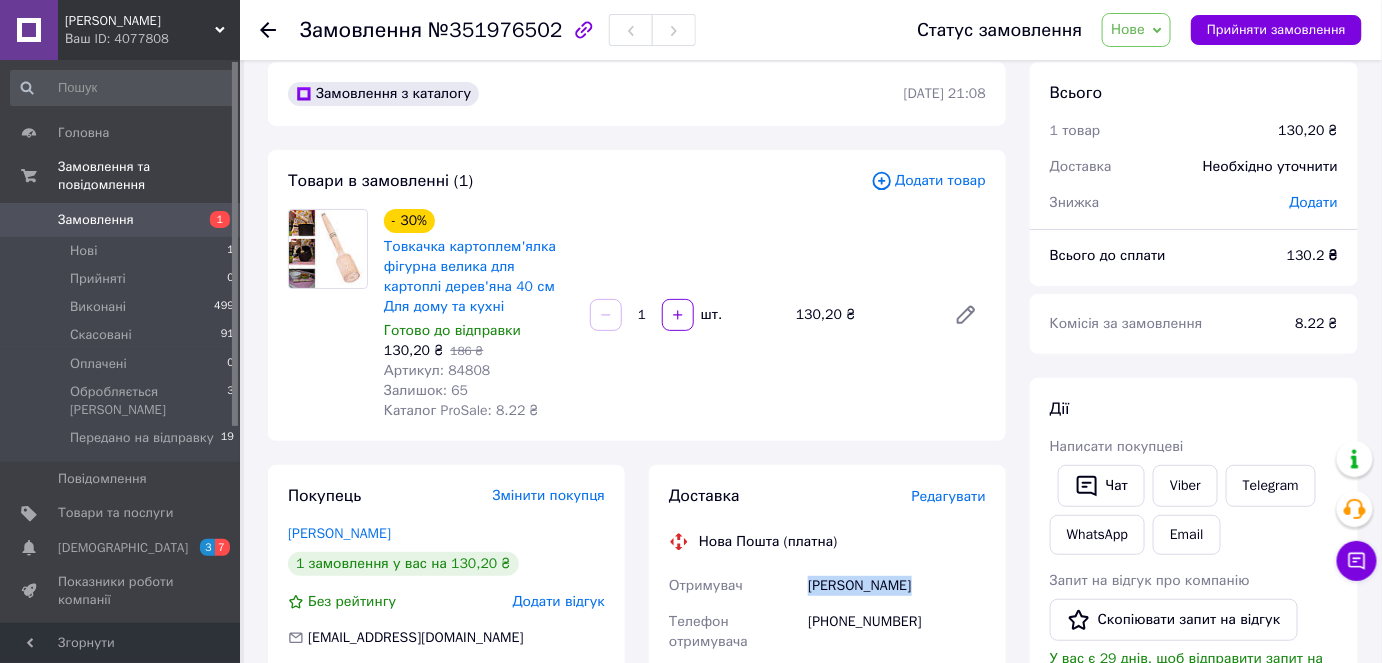 scroll, scrollTop: 0, scrollLeft: 0, axis: both 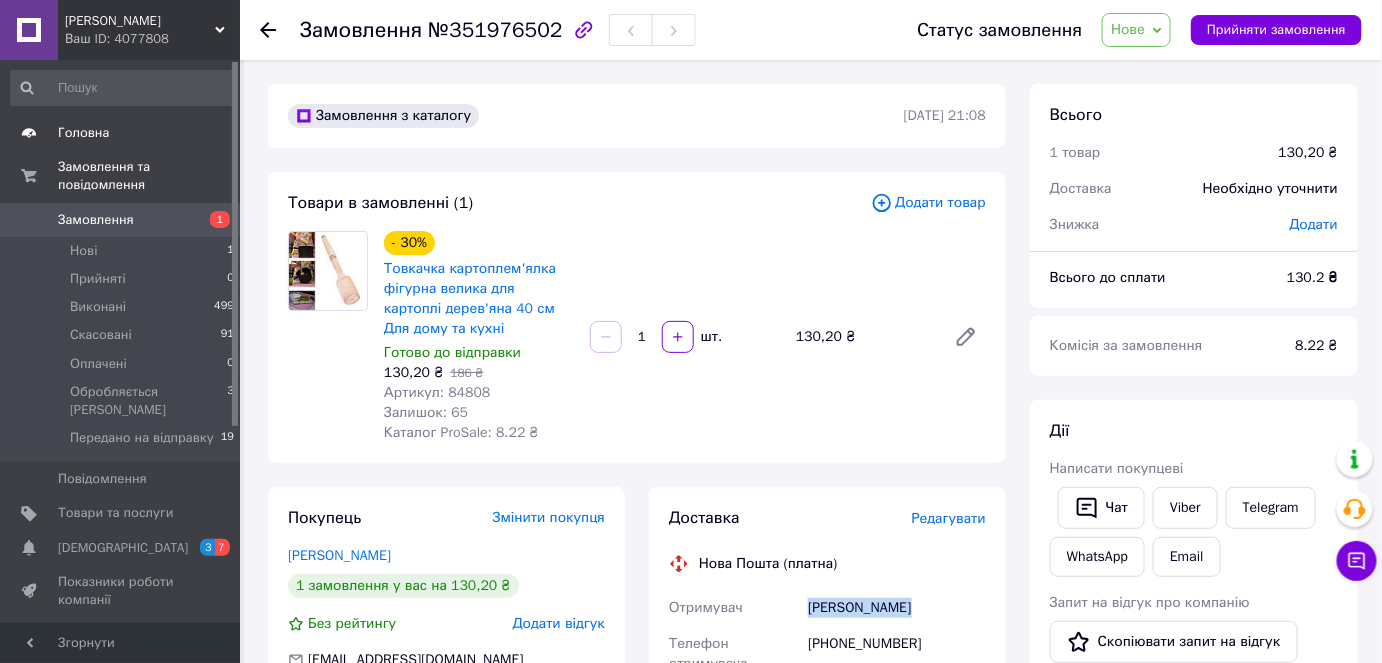 click on "Головна" at bounding box center [83, 133] 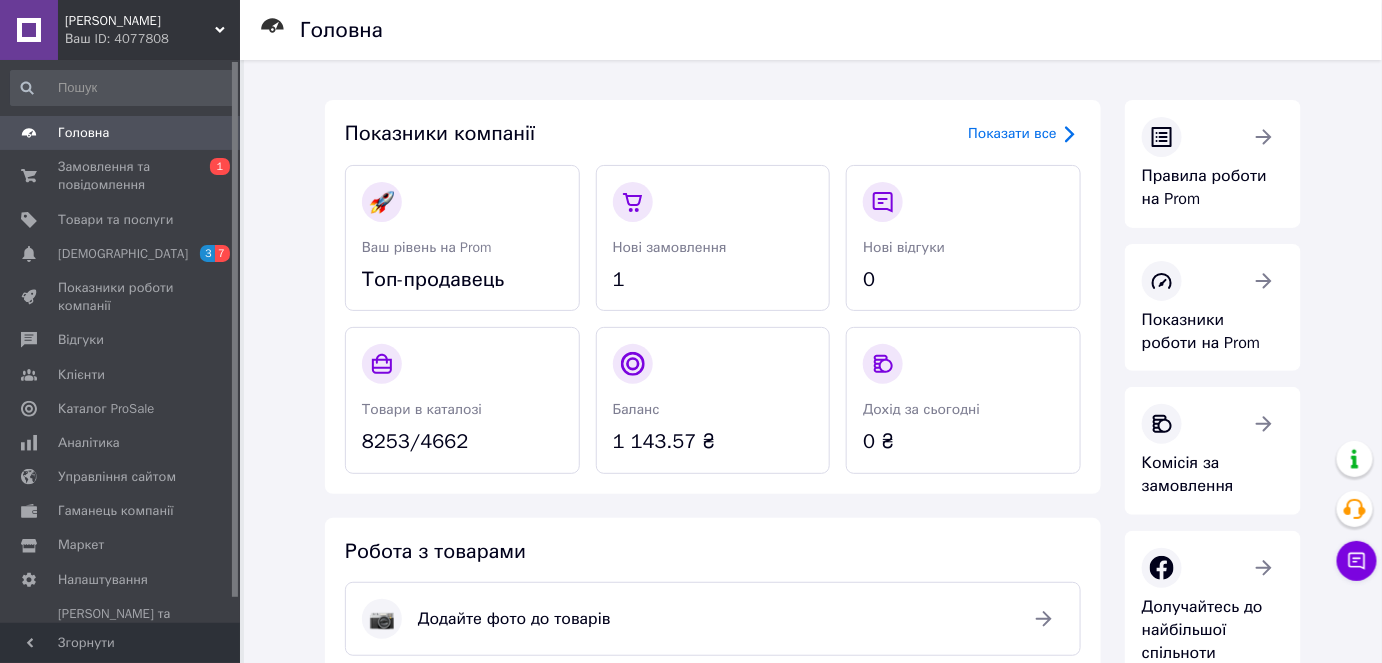 click on "Ваш ID: 4077808" at bounding box center [152, 39] 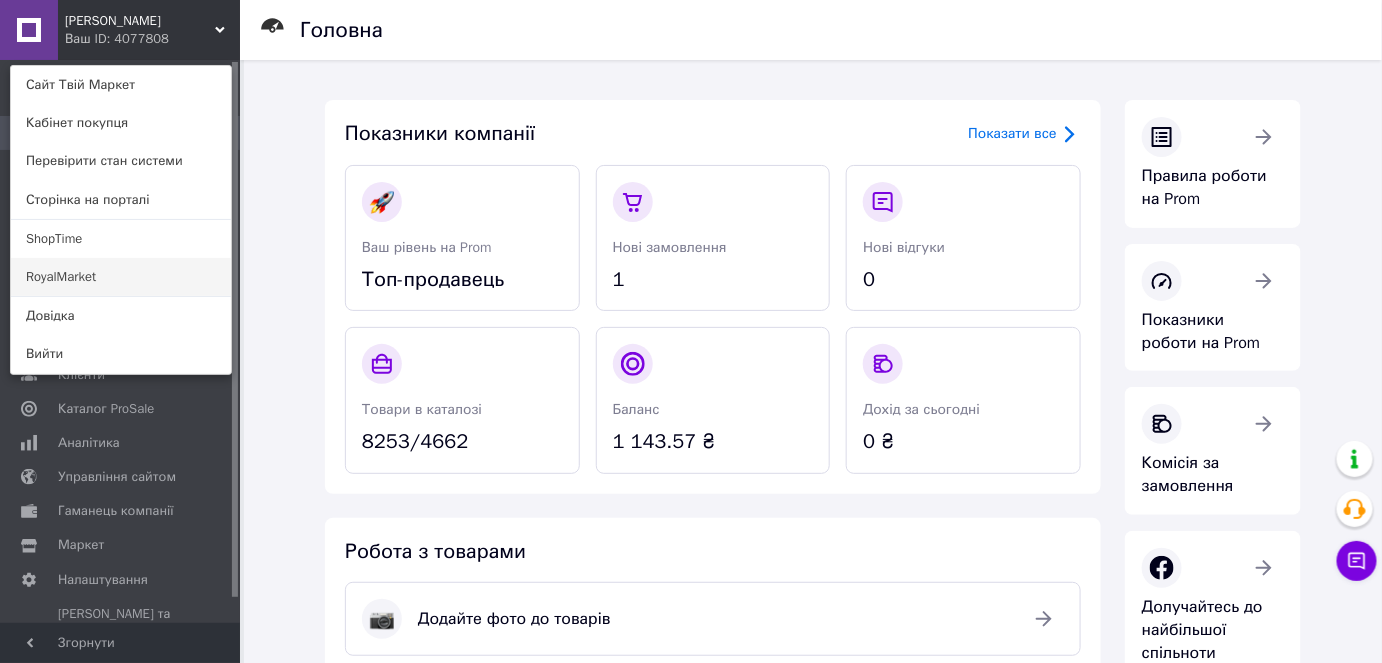 click on "RoyalMarket" at bounding box center (121, 277) 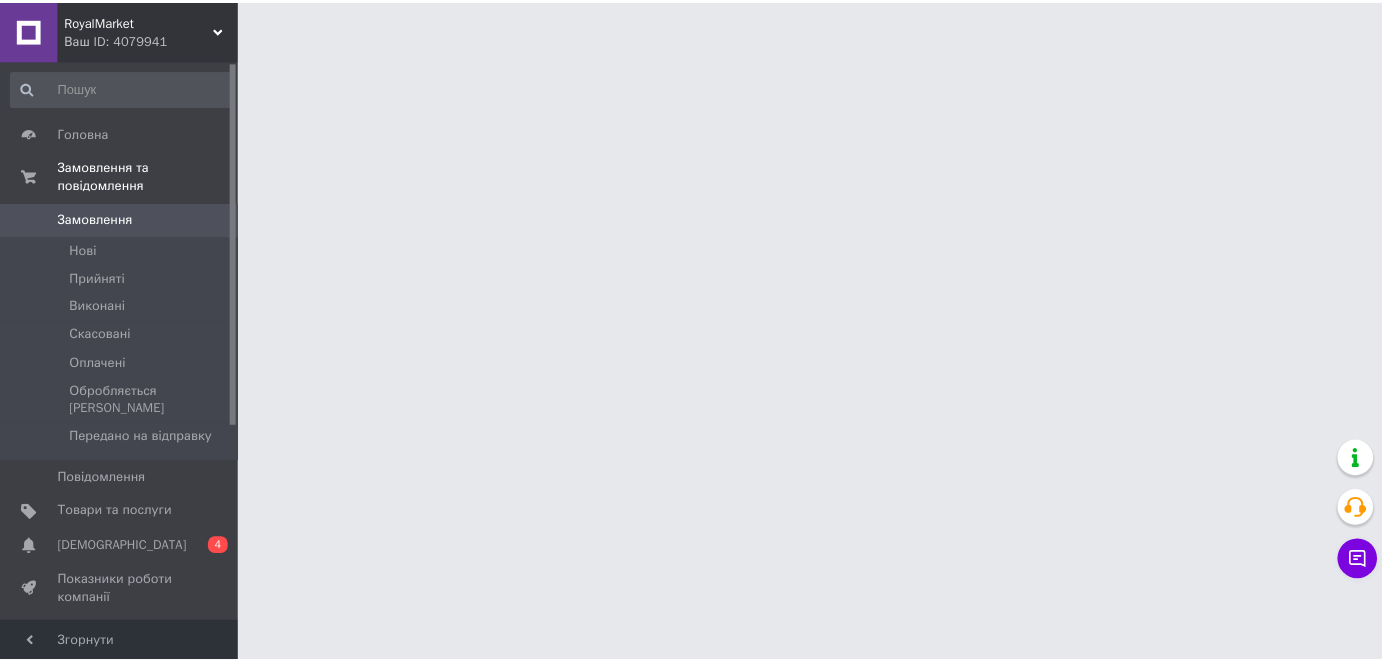 scroll, scrollTop: 0, scrollLeft: 0, axis: both 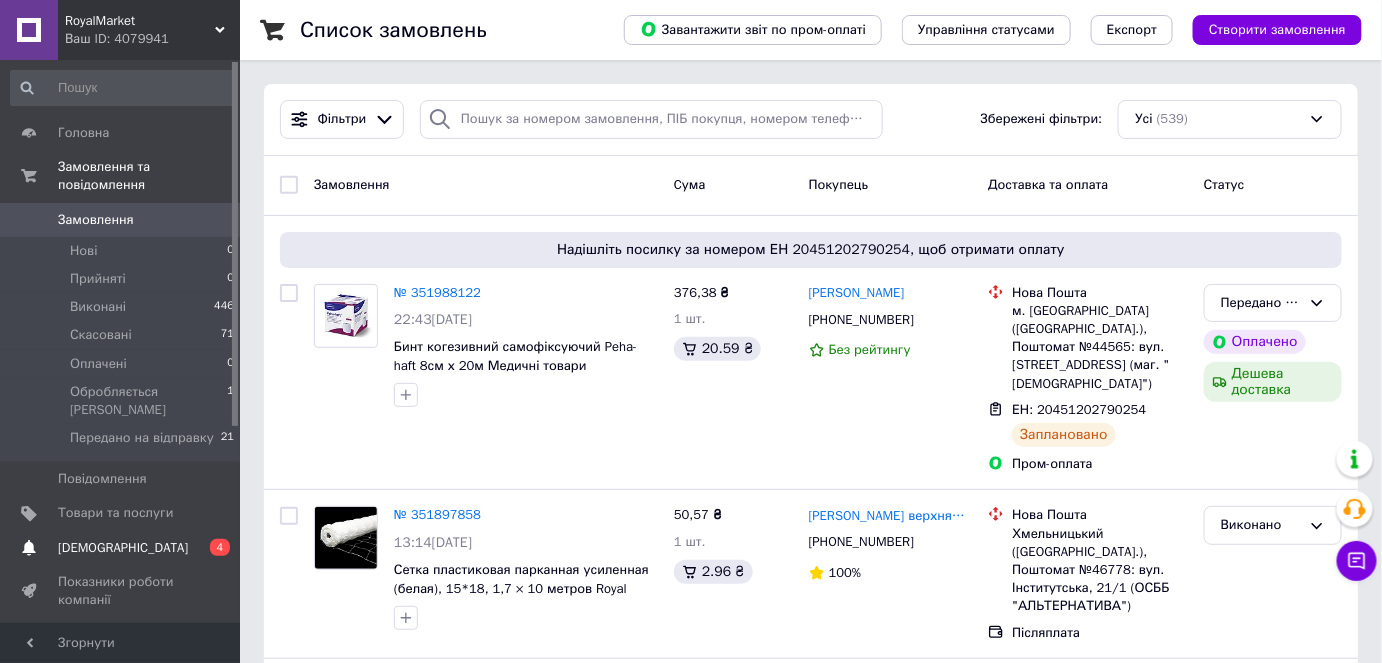 click on "Сповіщення 0 4" at bounding box center (123, 548) 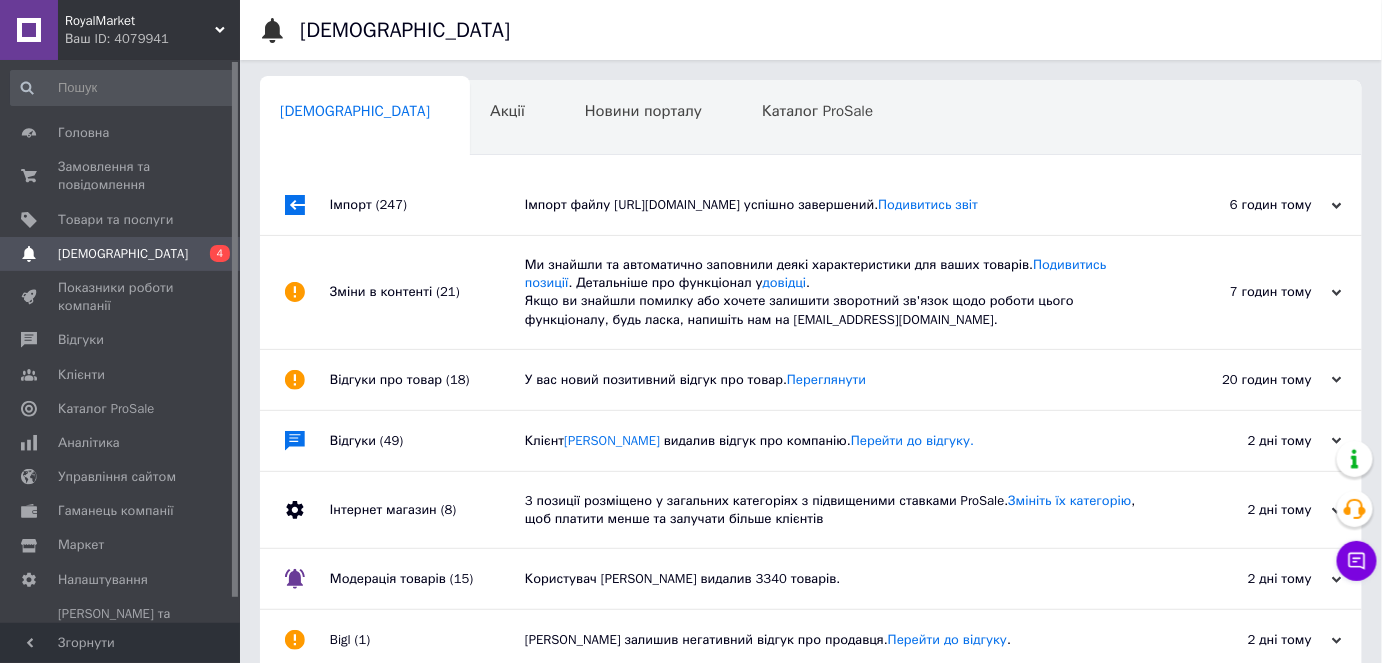 click on "6 годин тому 10.07.2025" at bounding box center [1252, 205] 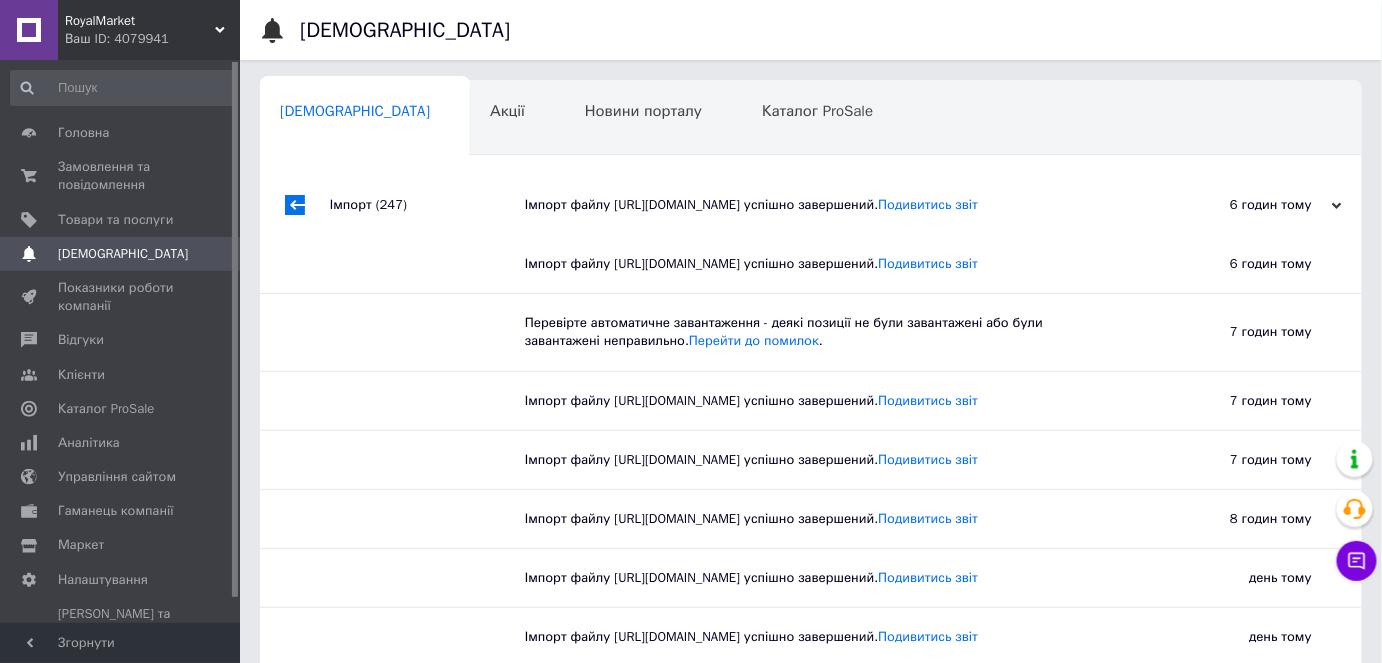 click on "6 годин тому 10.07.2025" at bounding box center [1252, 205] 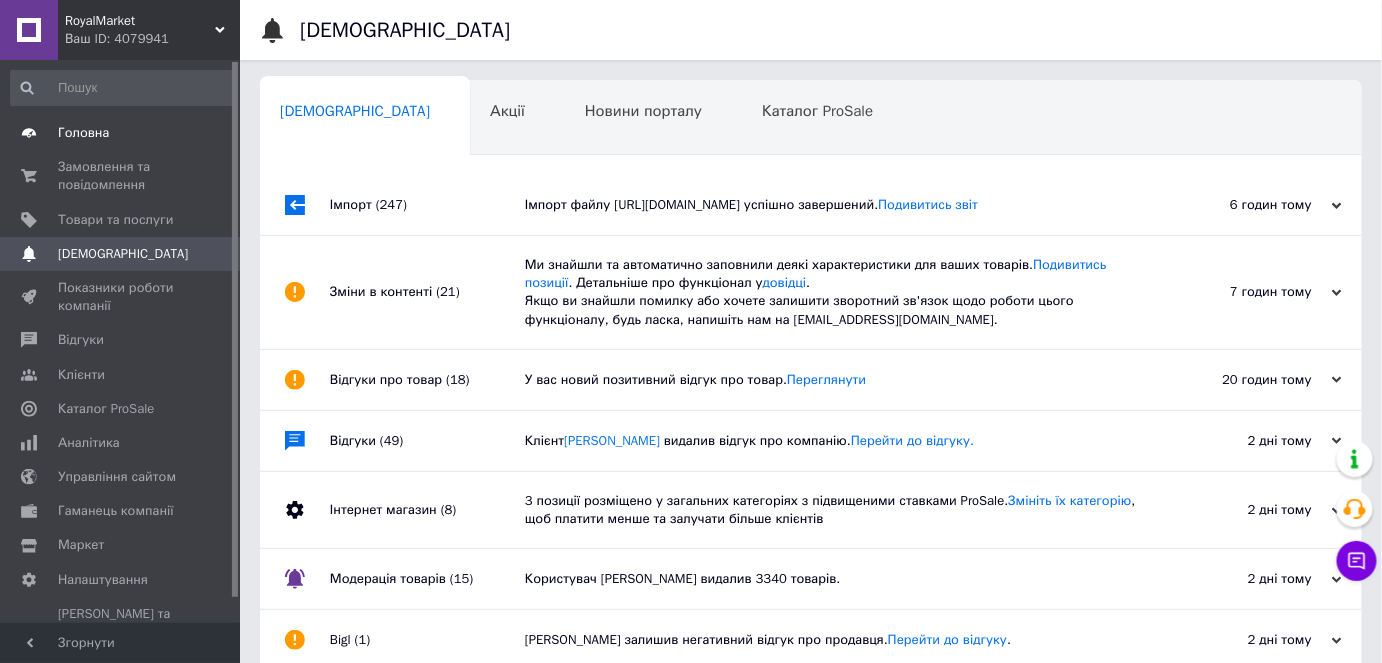 click on "Головна" at bounding box center [123, 133] 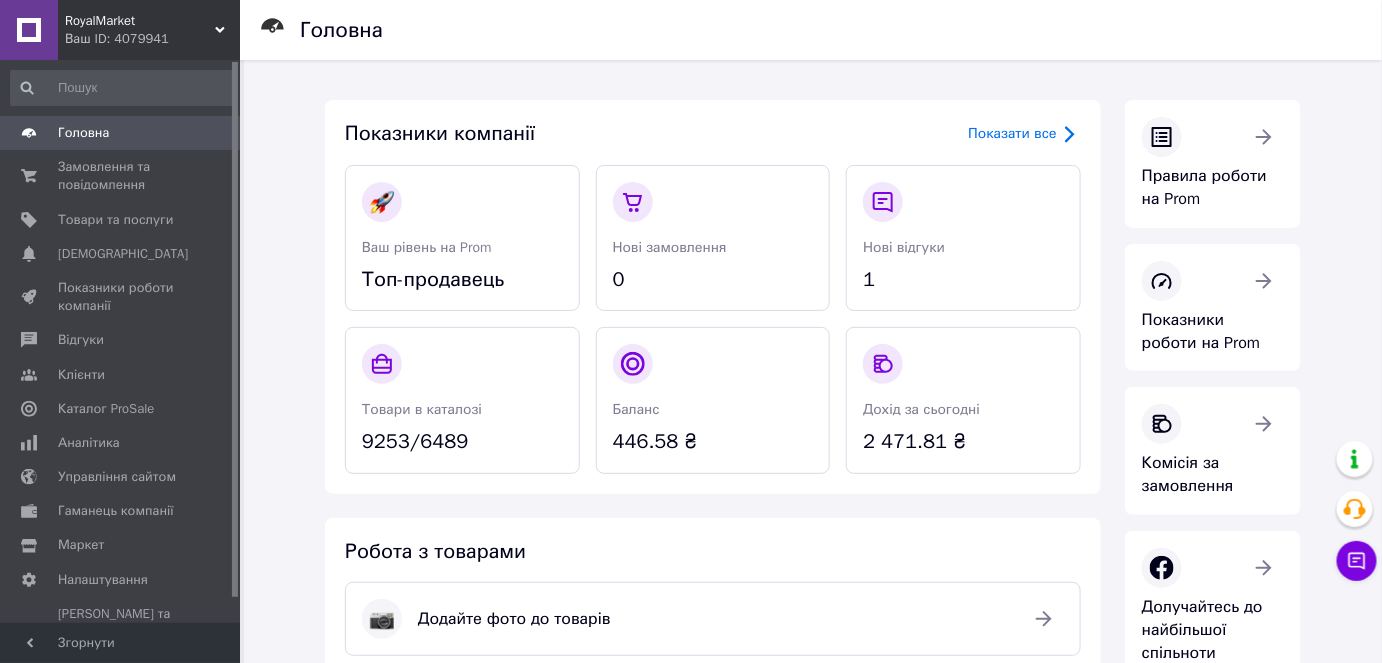 click on "Головна" at bounding box center [121, 133] 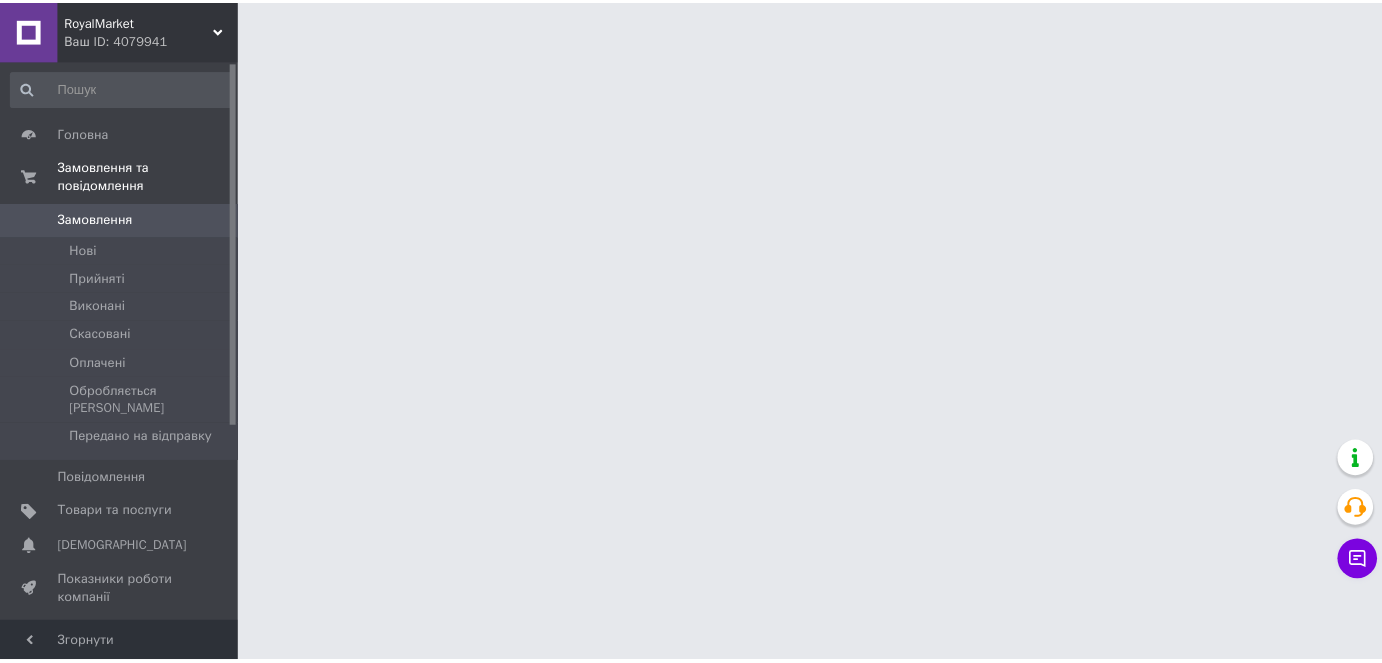 scroll, scrollTop: 0, scrollLeft: 0, axis: both 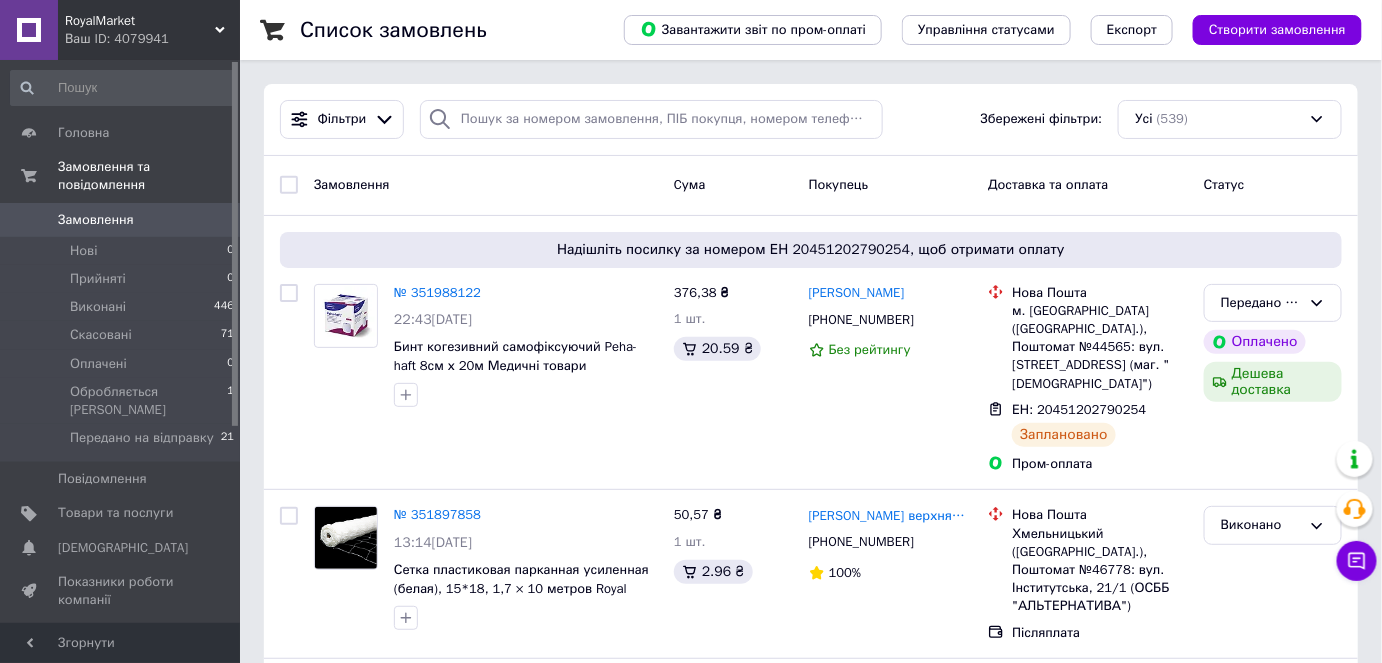click on "Ваш ID: 4079941" at bounding box center (152, 39) 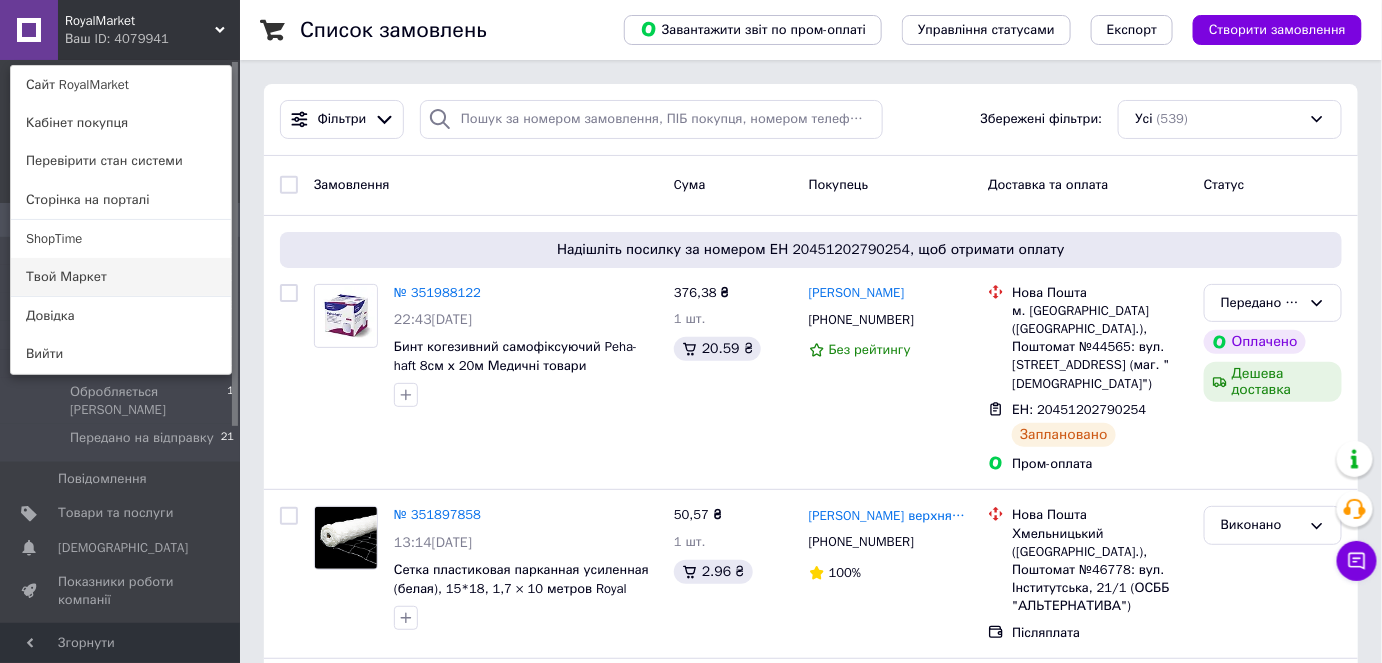 click on "Твой Маркет" at bounding box center [121, 277] 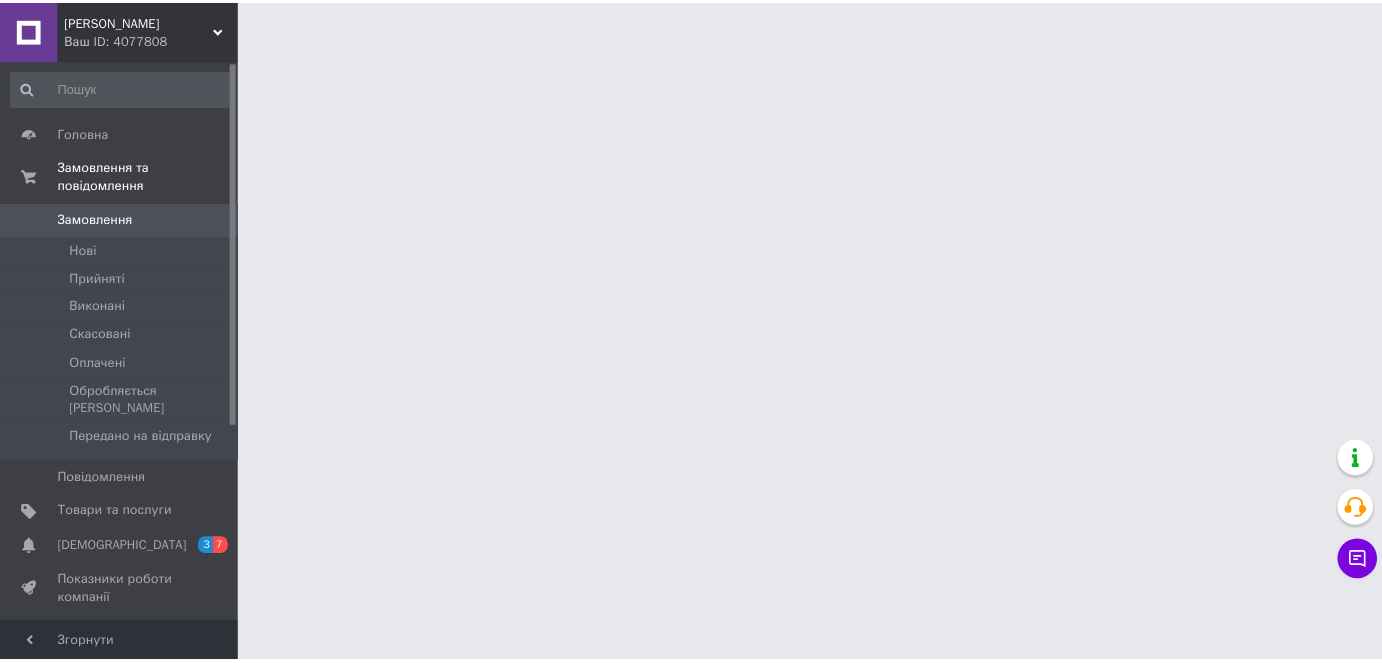 scroll, scrollTop: 0, scrollLeft: 0, axis: both 